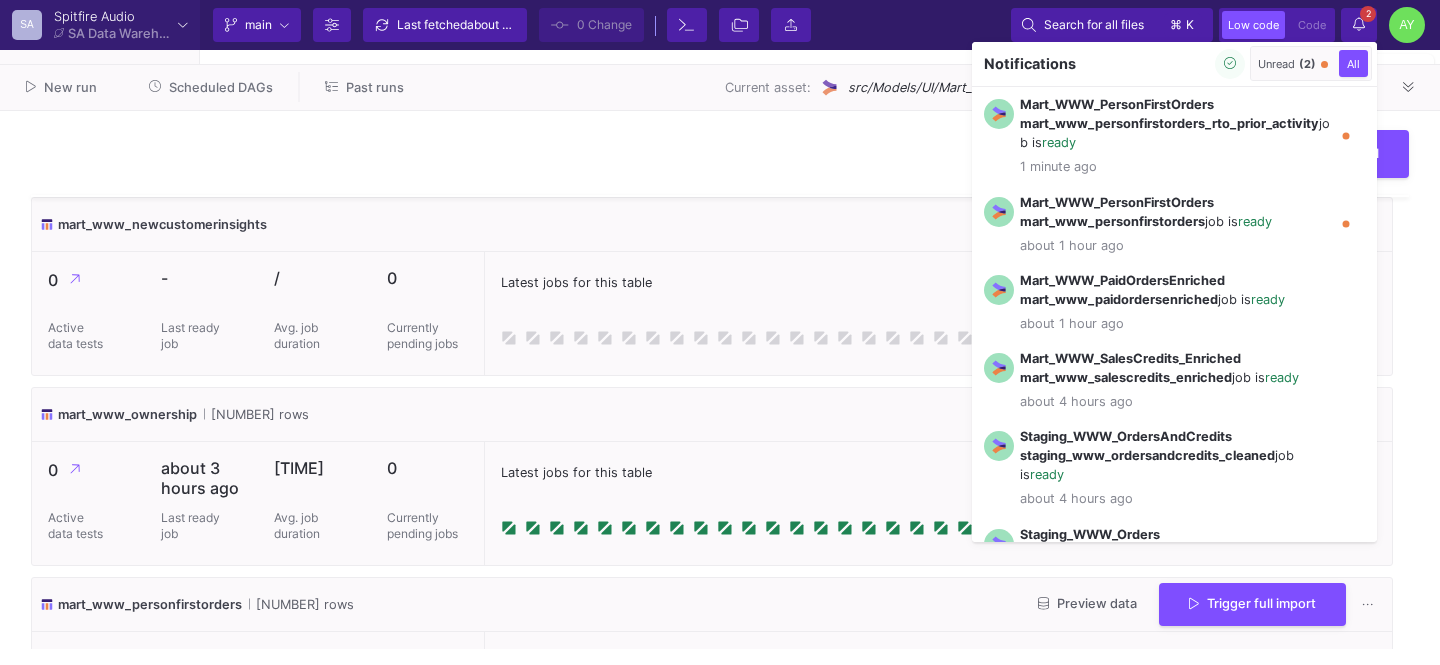 scroll, scrollTop: 0, scrollLeft: 0, axis: both 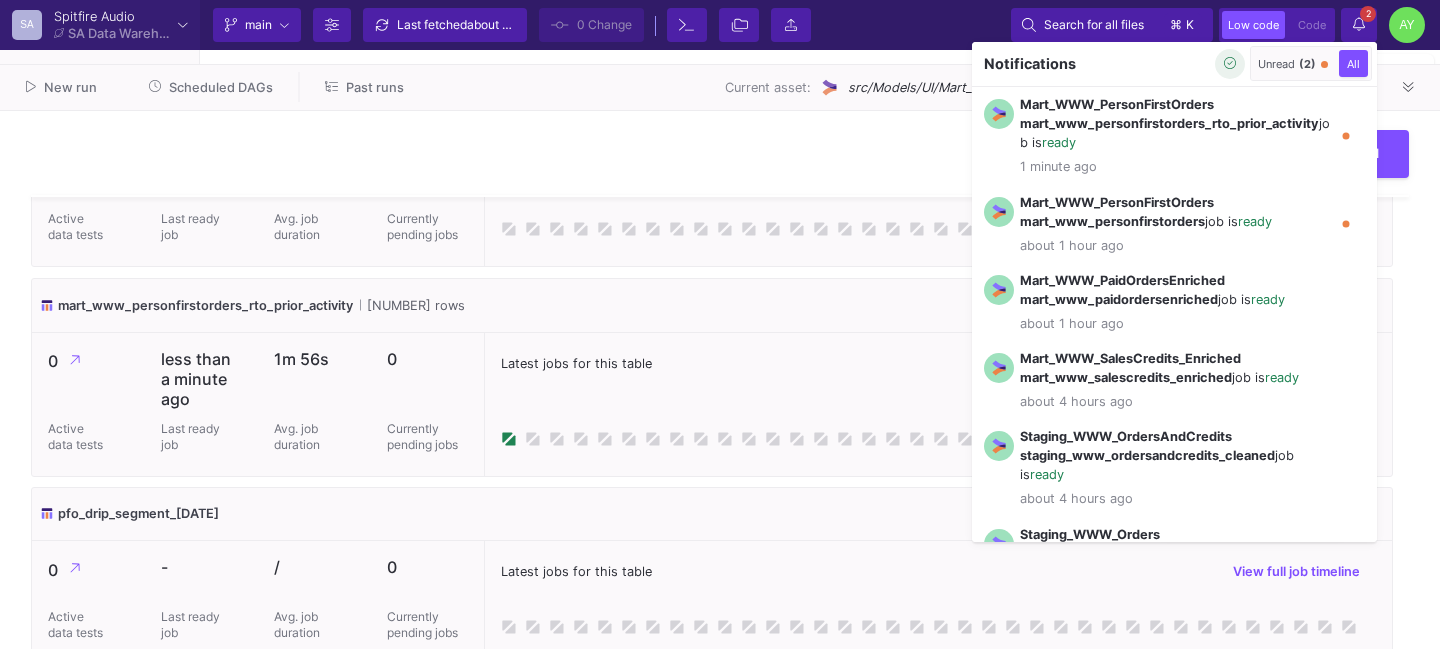 click at bounding box center (1230, 64) 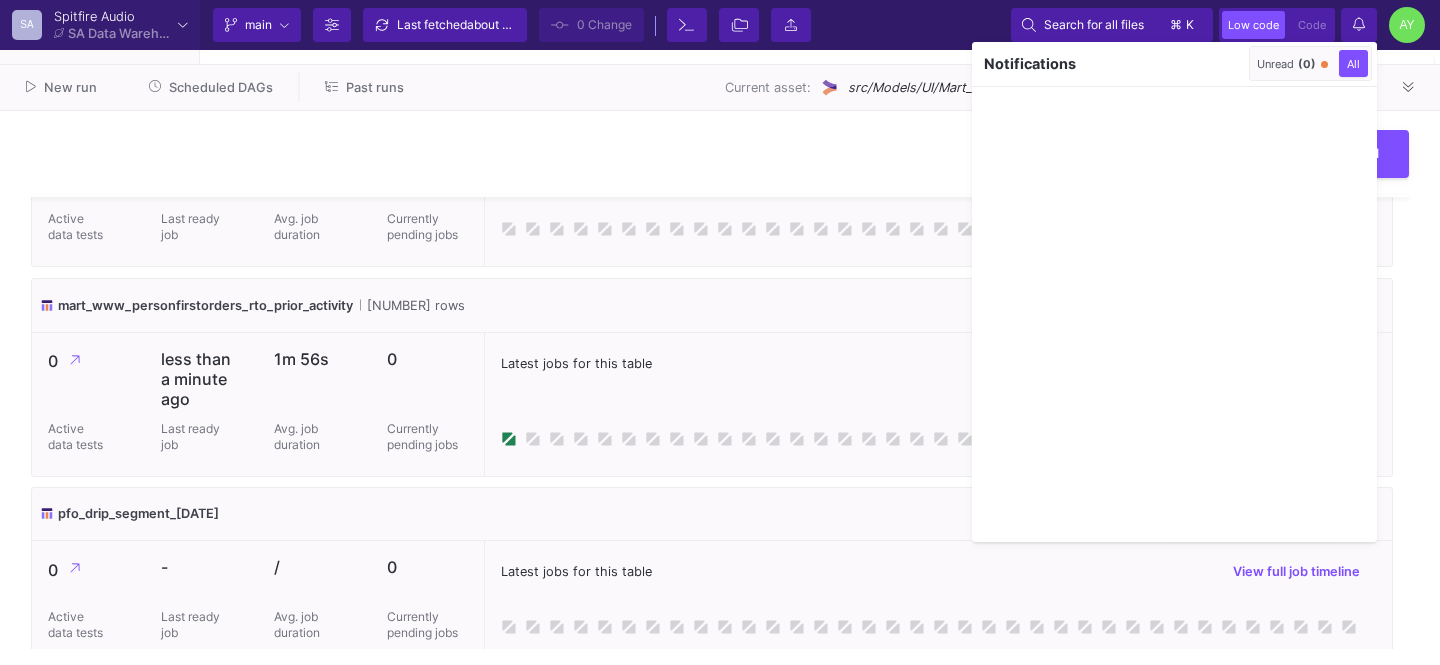 click at bounding box center [720, 332] 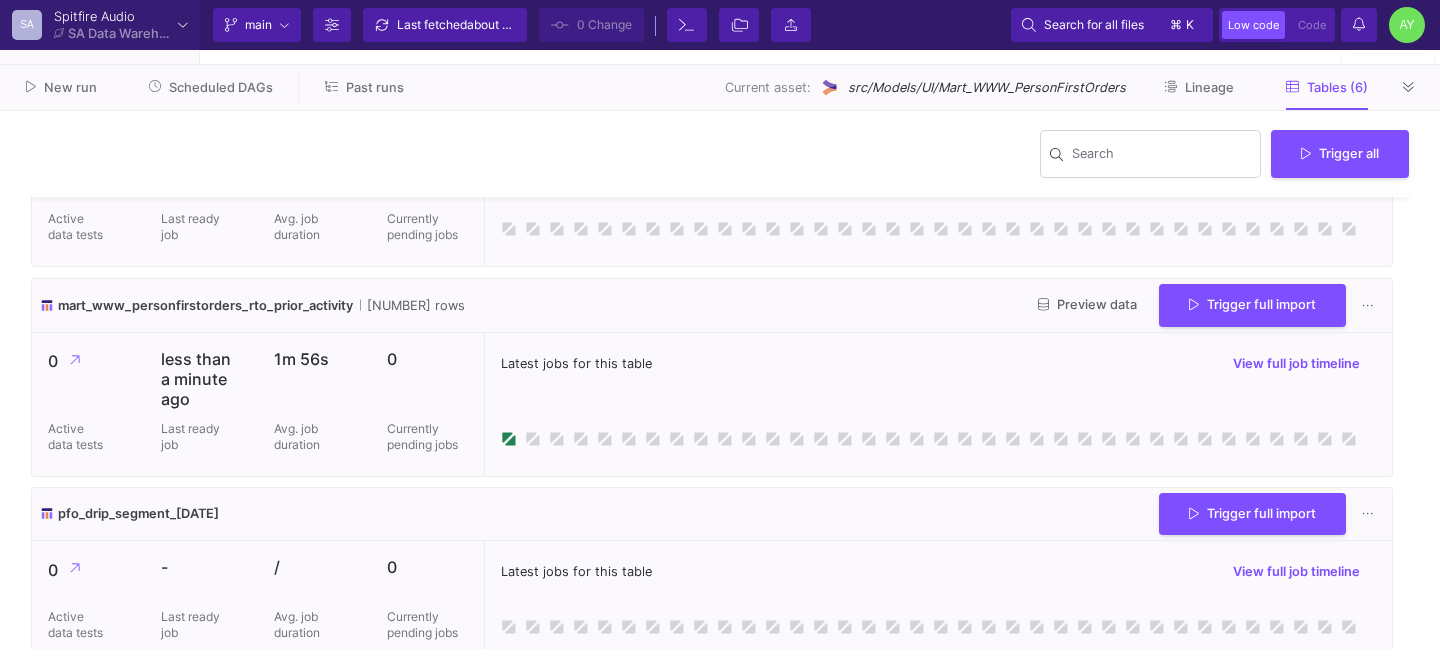 click on "Past runs" 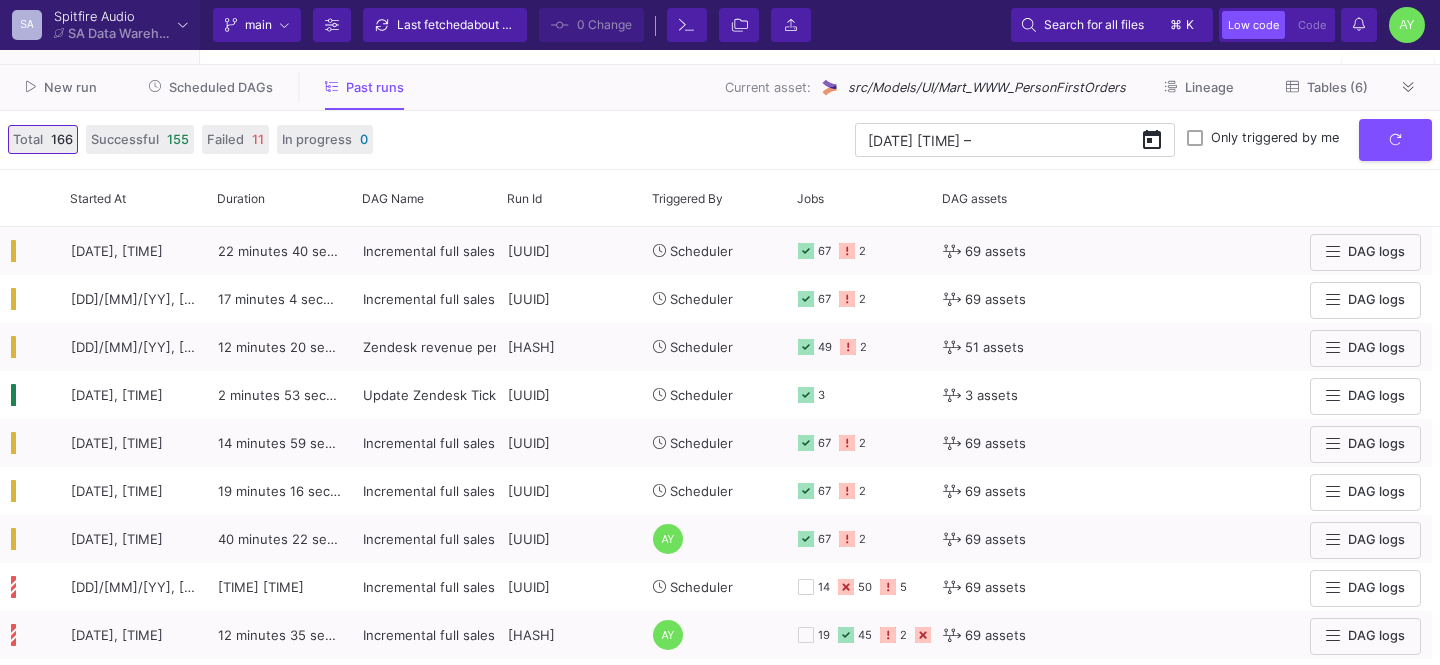 click on "Scheduled DAGs" 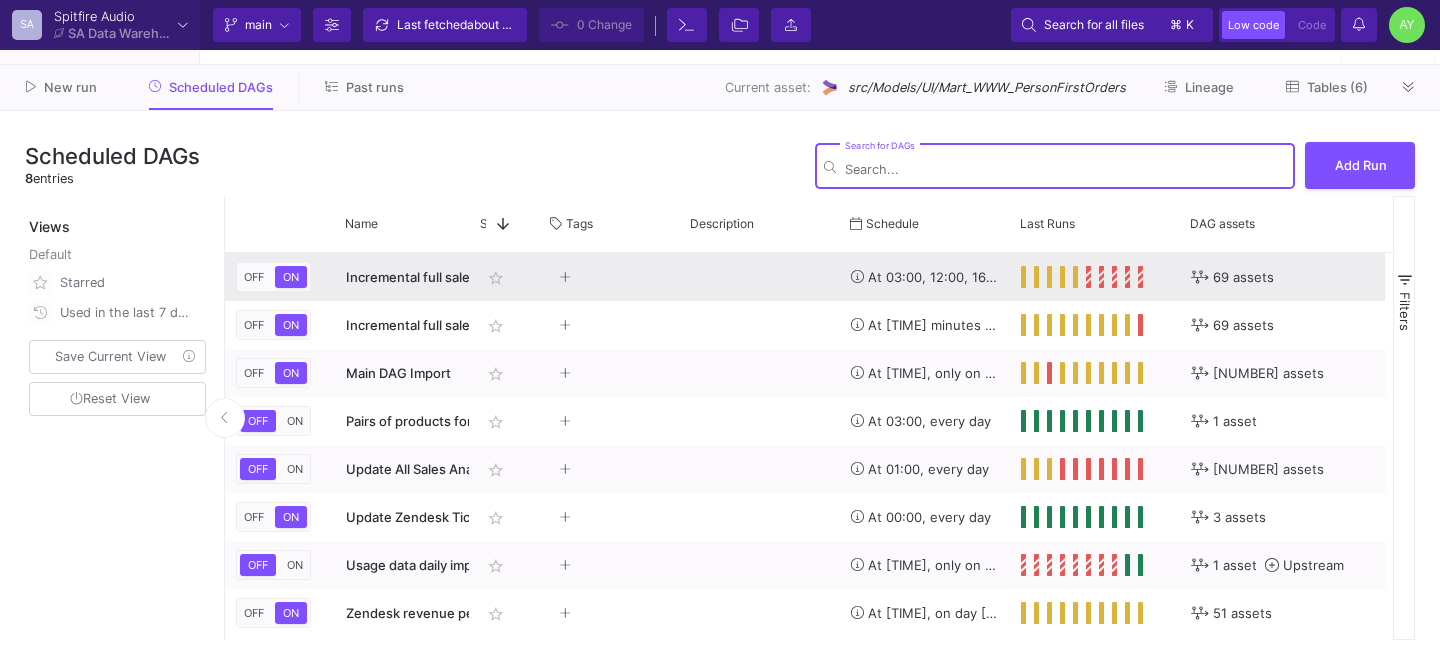 click on "Incremental full sales import Mon-Sat - CSVs REMOVED" 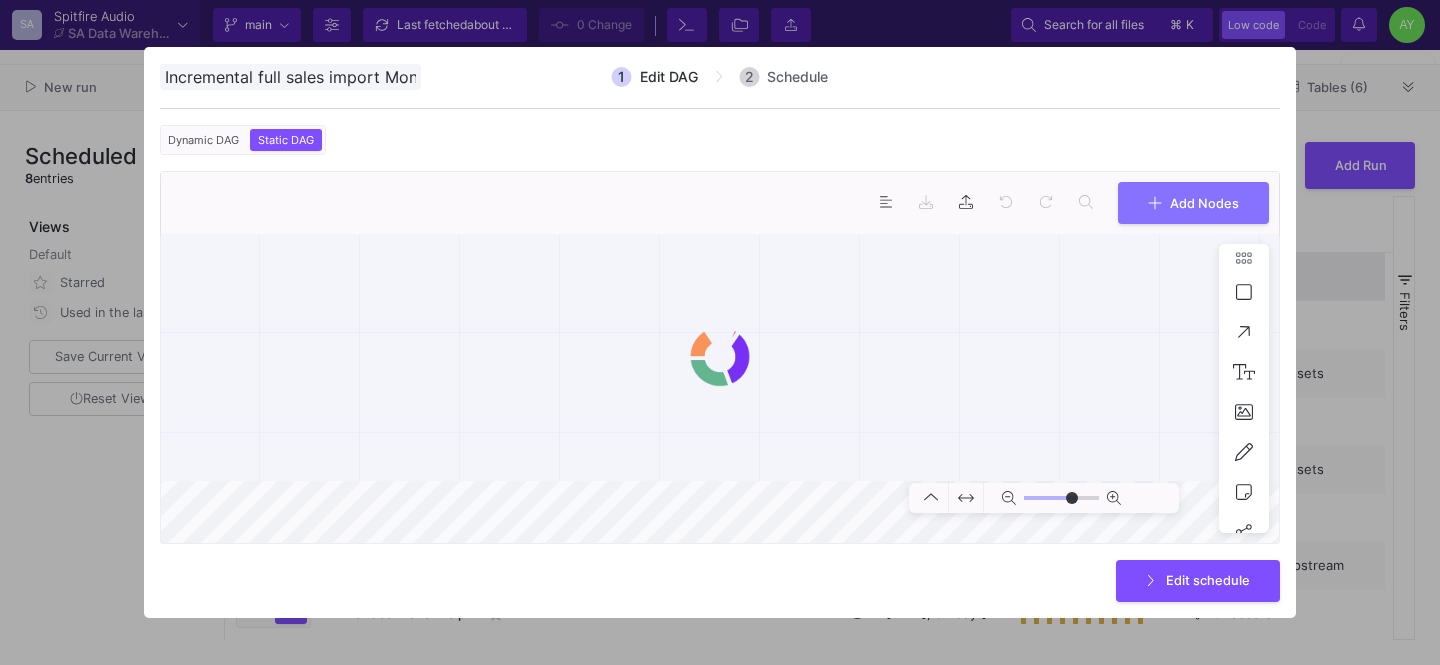 scroll, scrollTop: 0, scrollLeft: 182, axis: horizontal 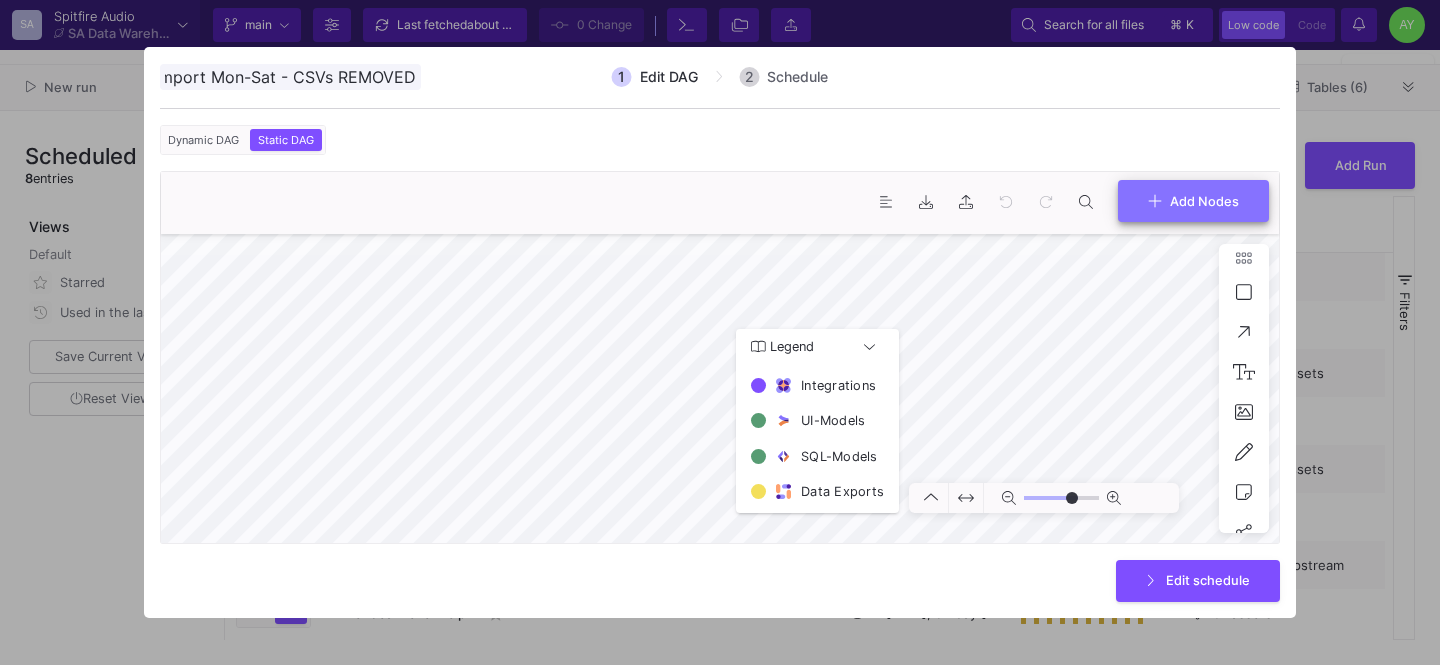 type on "0" 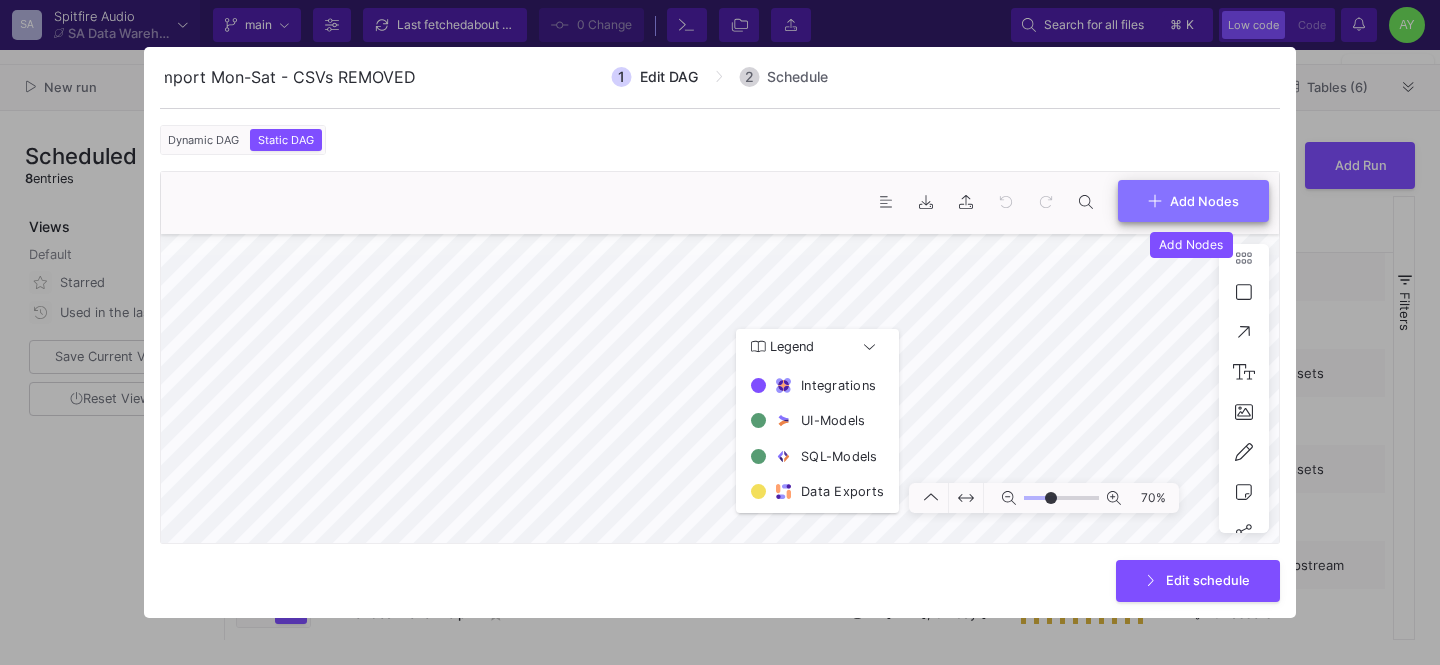 click on "Add Nodes" 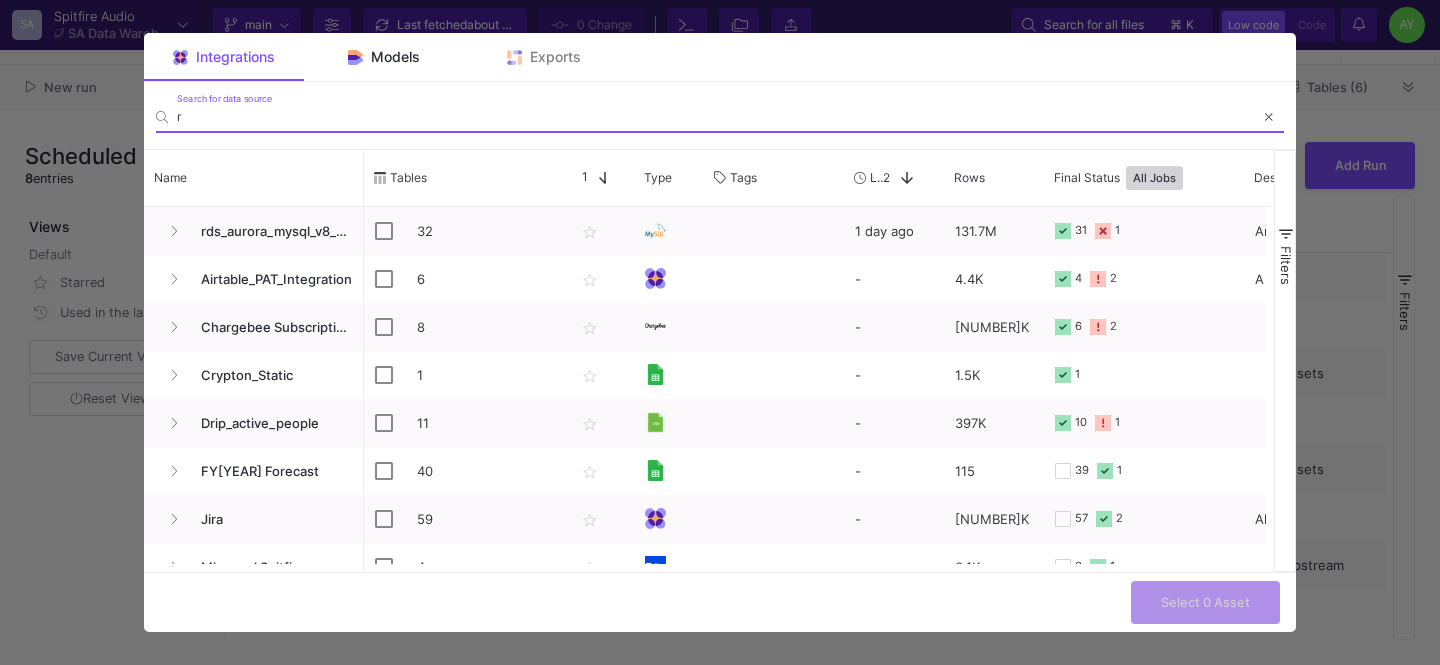 click on "Models" at bounding box center (384, 57) 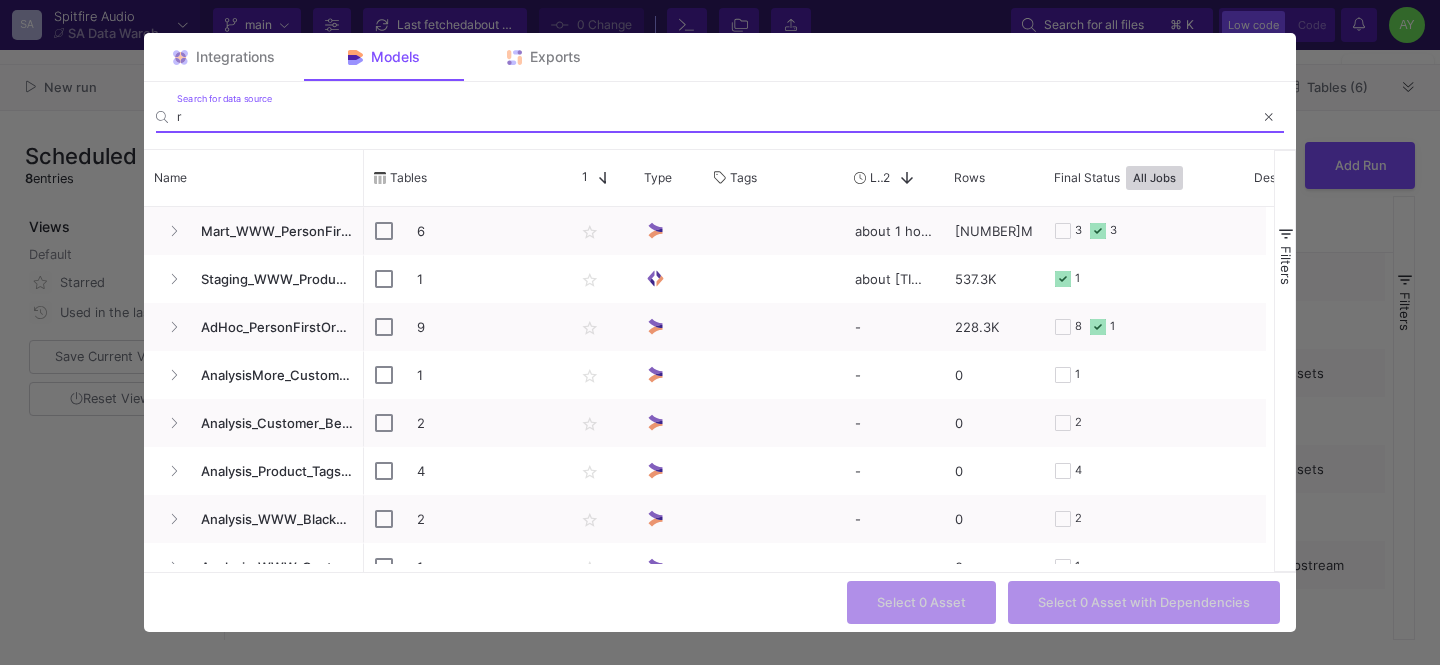 click on "r" at bounding box center (715, 116) 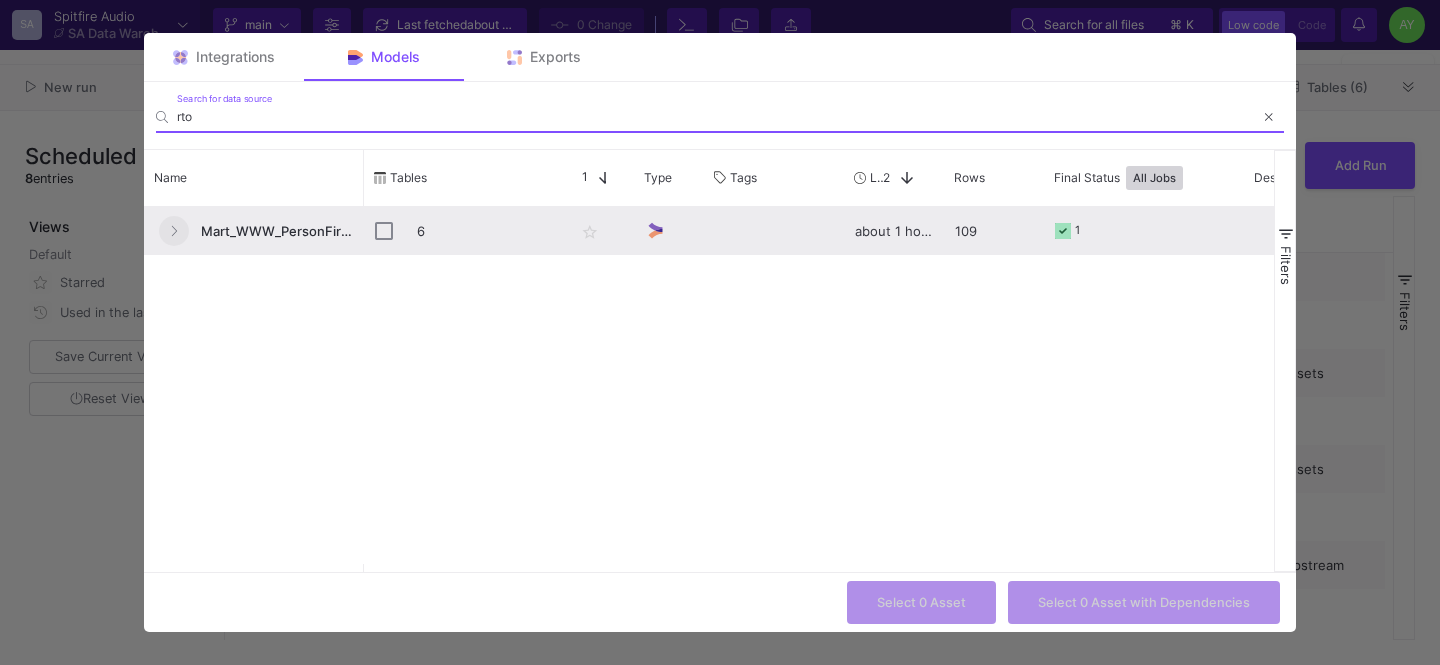 type on "rto" 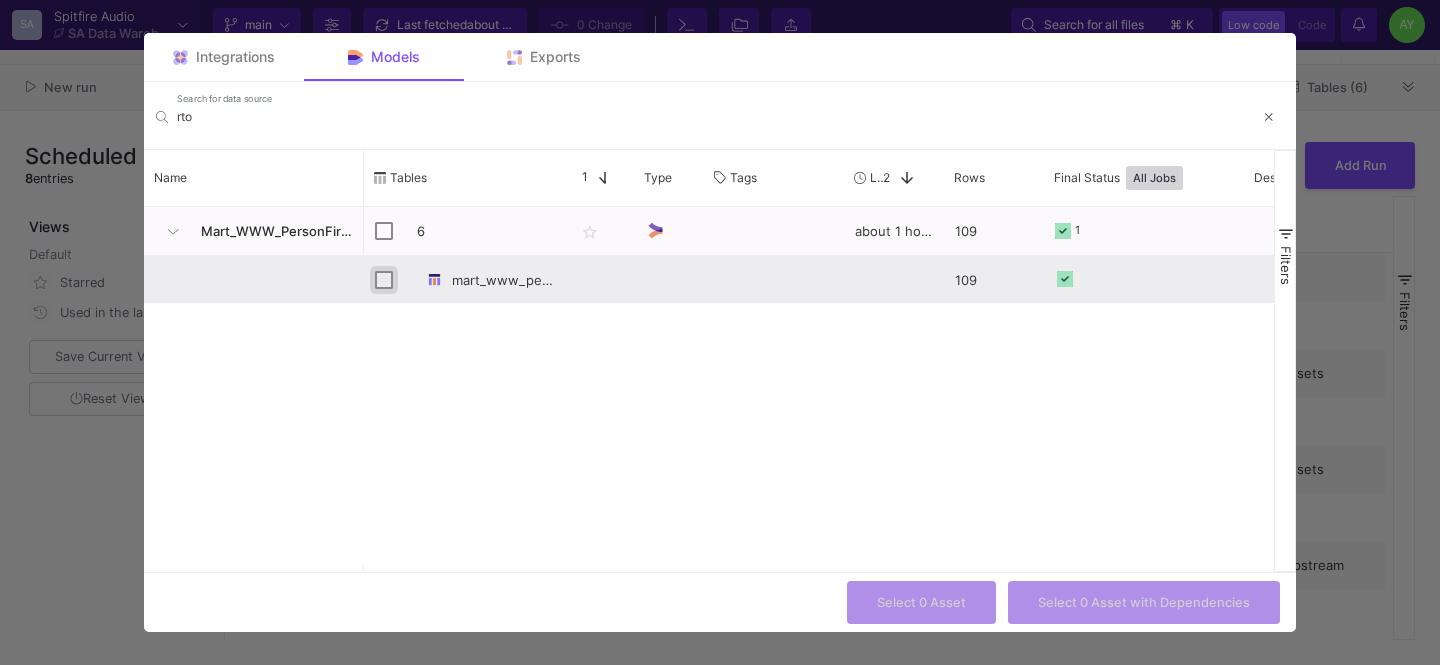 click at bounding box center (384, 280) 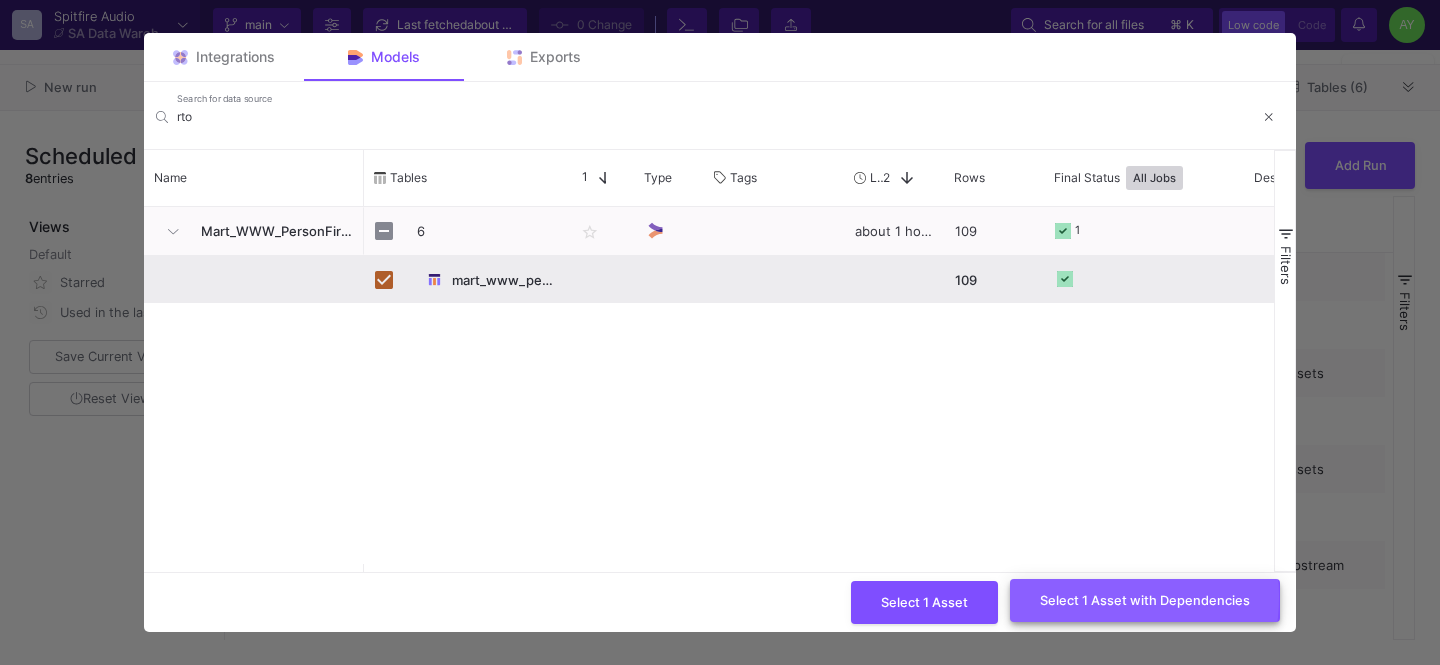 click on "Select 1 Asset with Dependencies" at bounding box center (1145, 600) 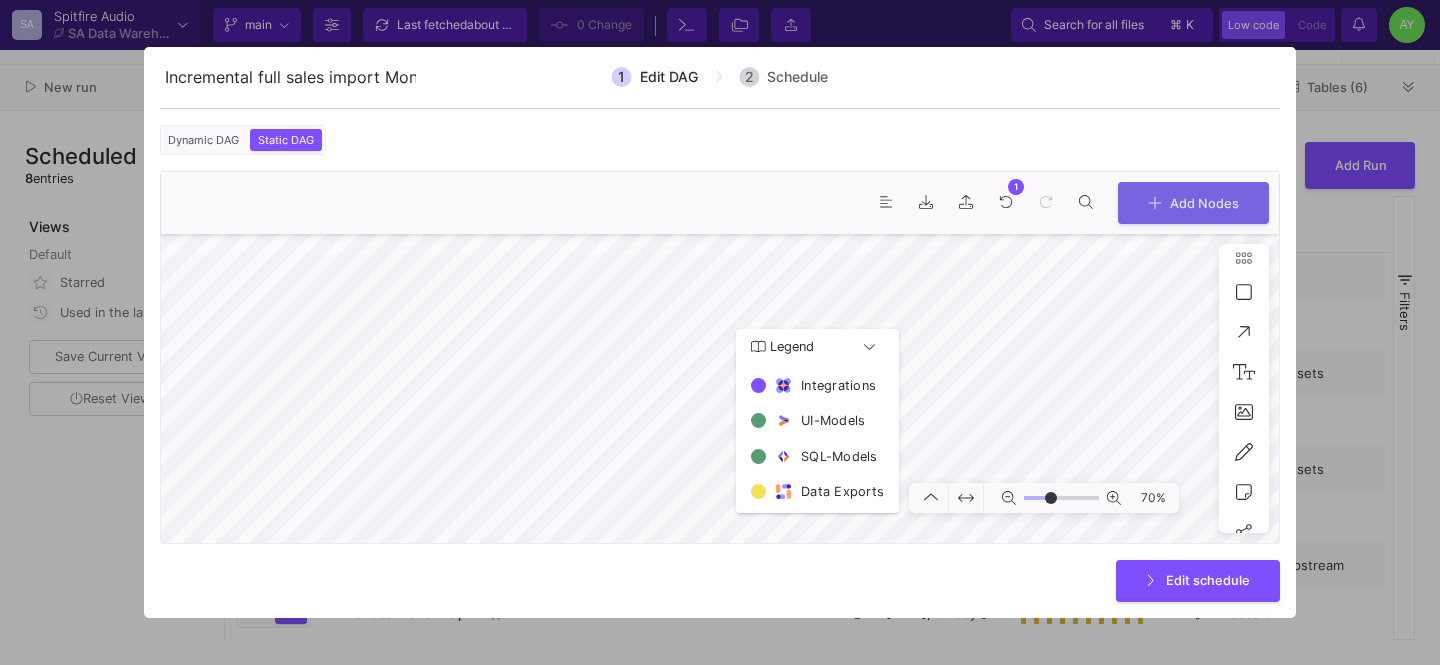 type on "7" 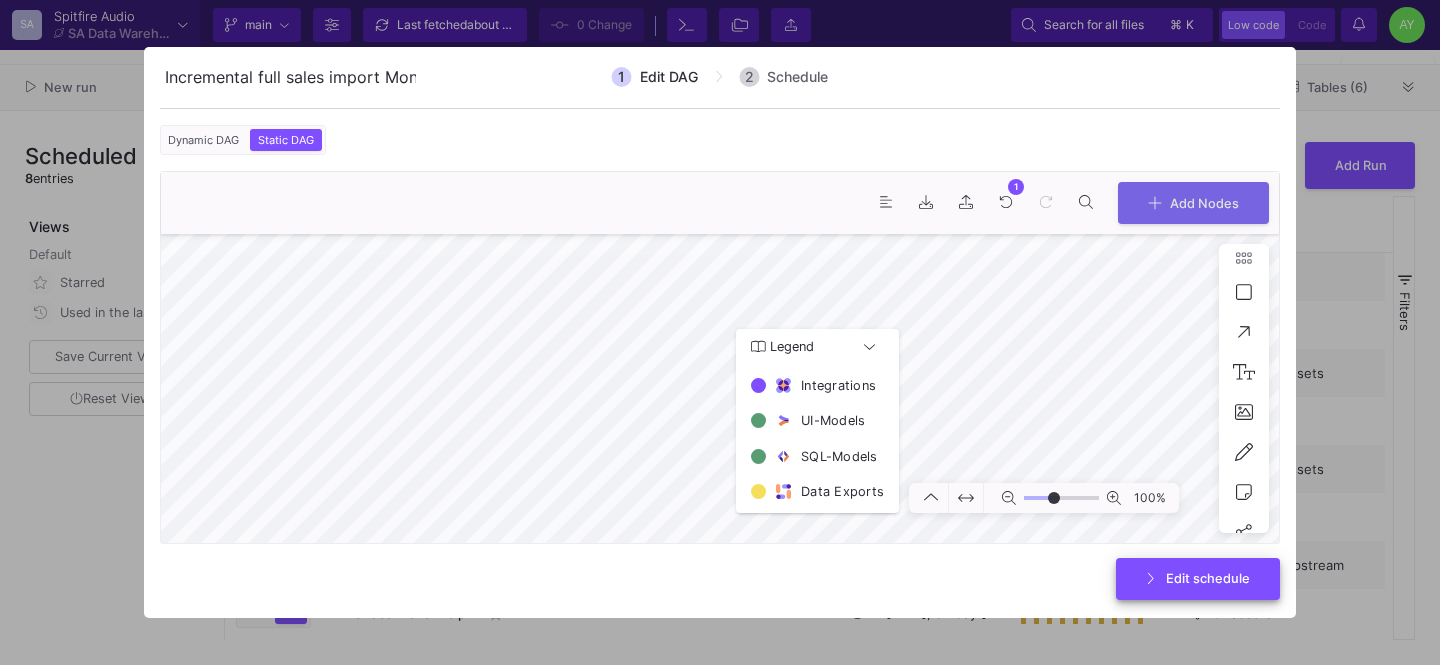 click on "Edit schedule" at bounding box center (1208, 578) 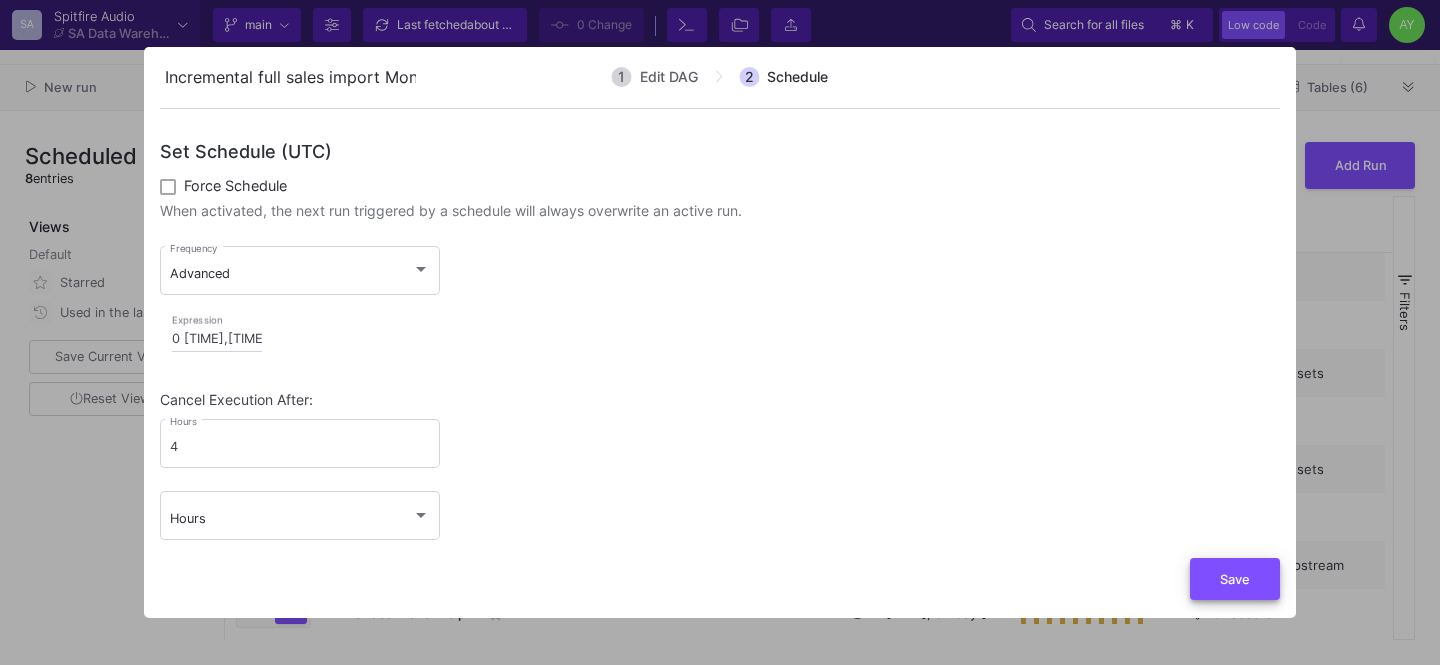 click on "Save" at bounding box center (1235, 579) 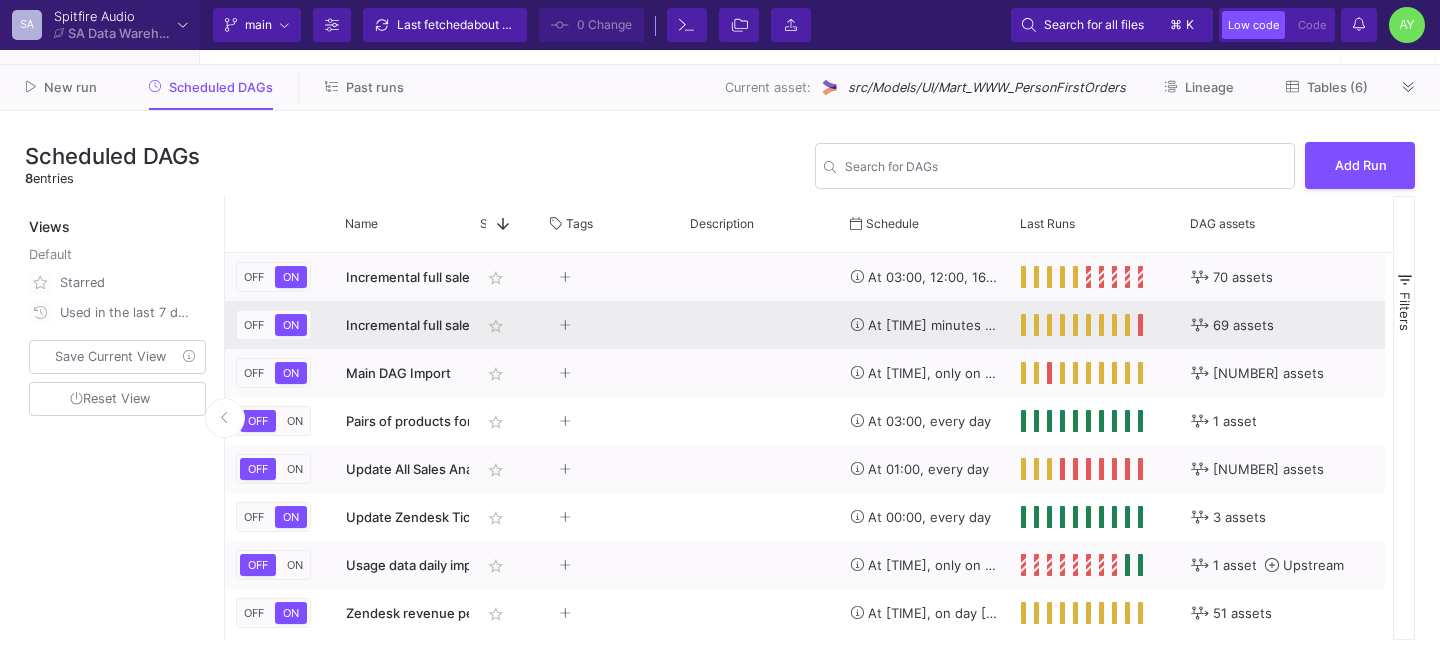 click on "Incremental full sales import Sunday - CSVs REMOVED" 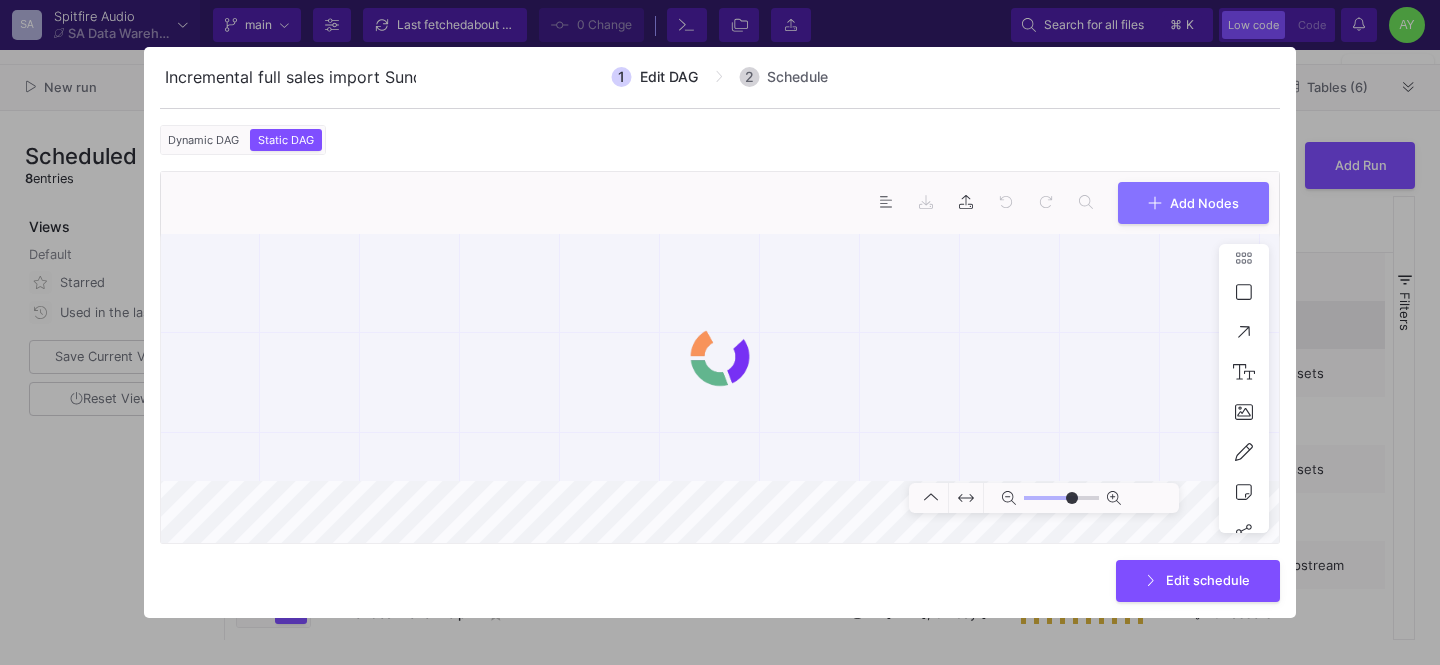scroll, scrollTop: 0, scrollLeft: 172, axis: horizontal 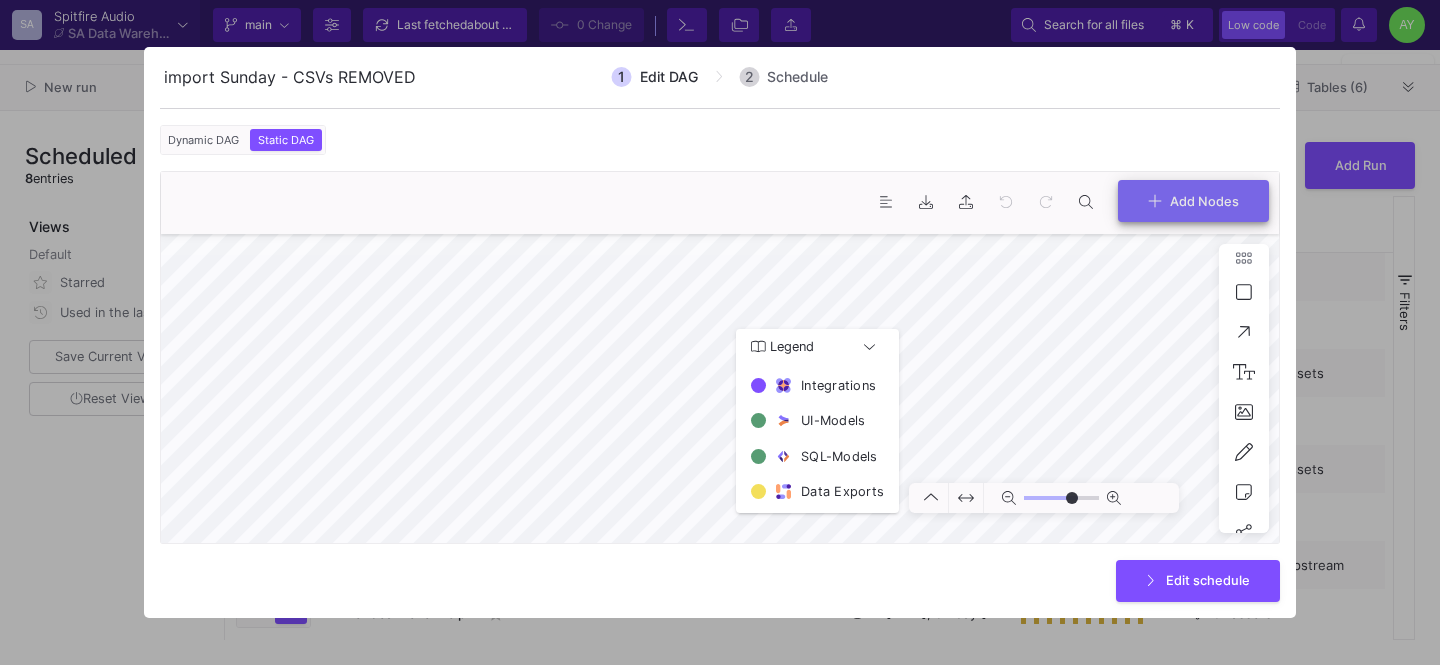 click on "Add Nodes" 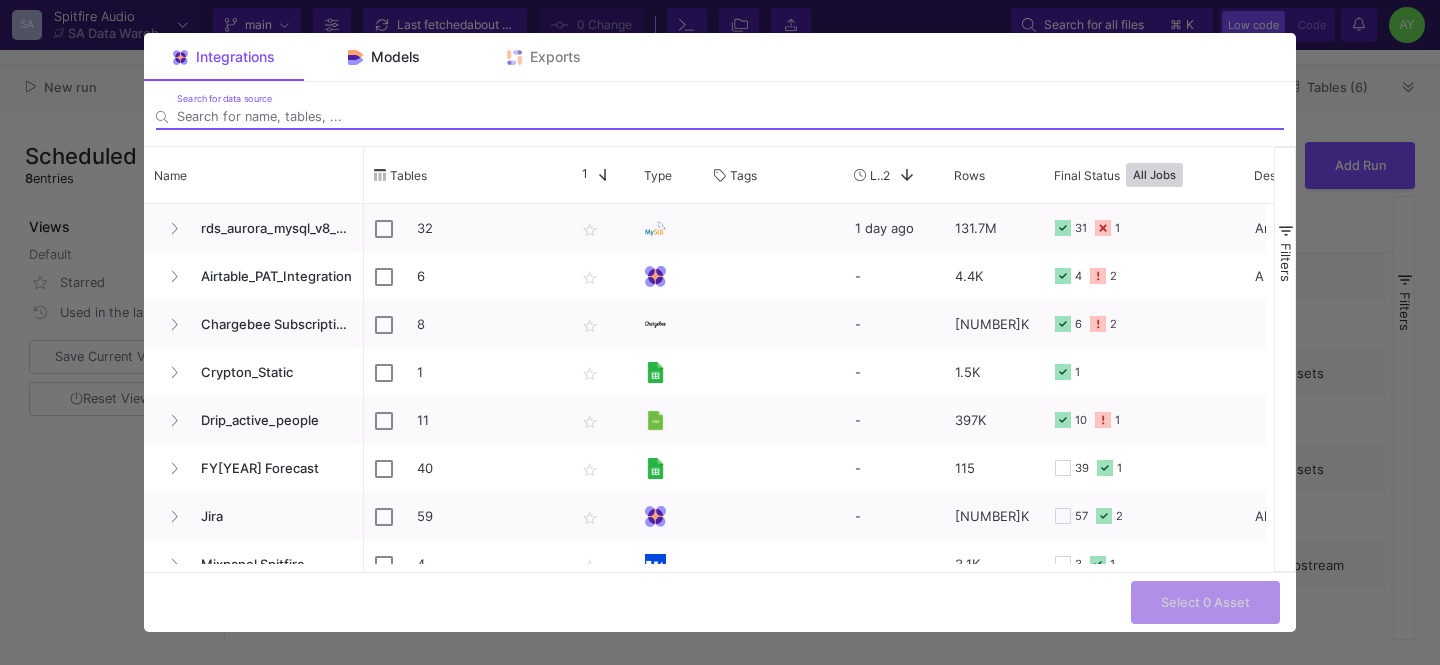 click on "Models" at bounding box center (384, 57) 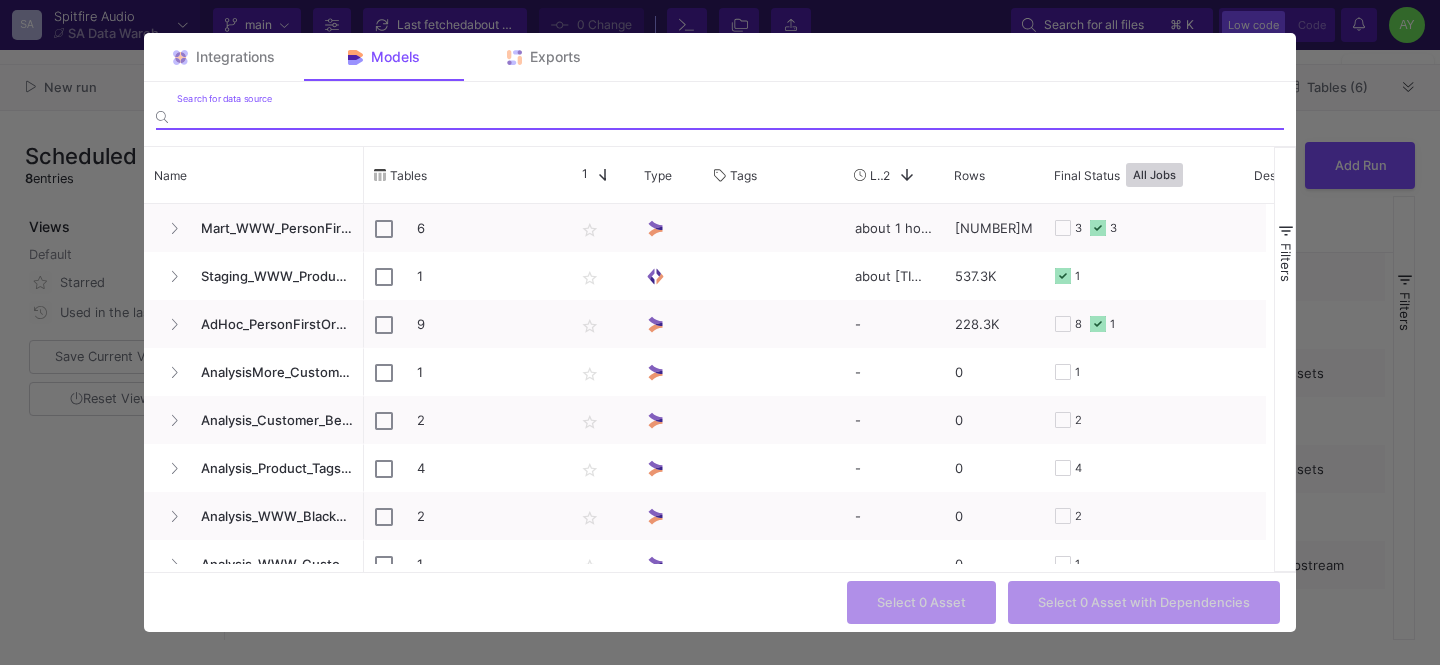 click on "Search for DAGs" at bounding box center (730, 116) 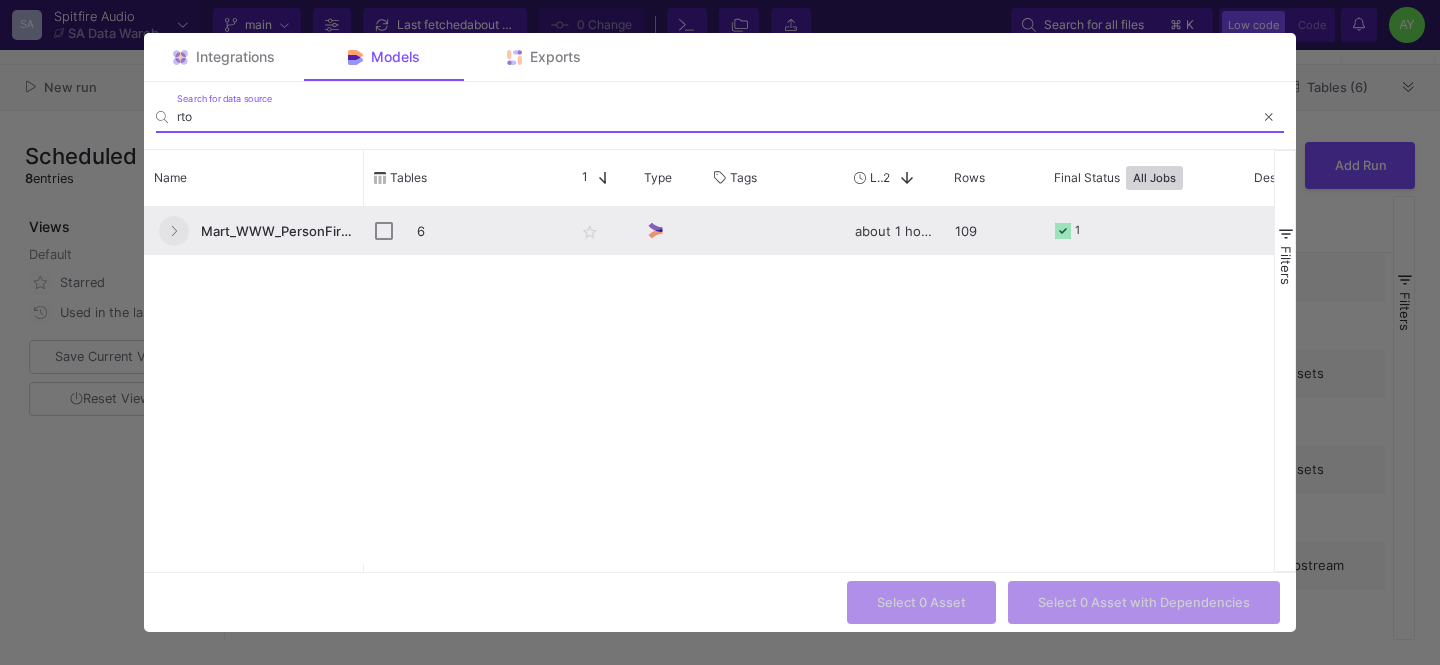 type on "rto" 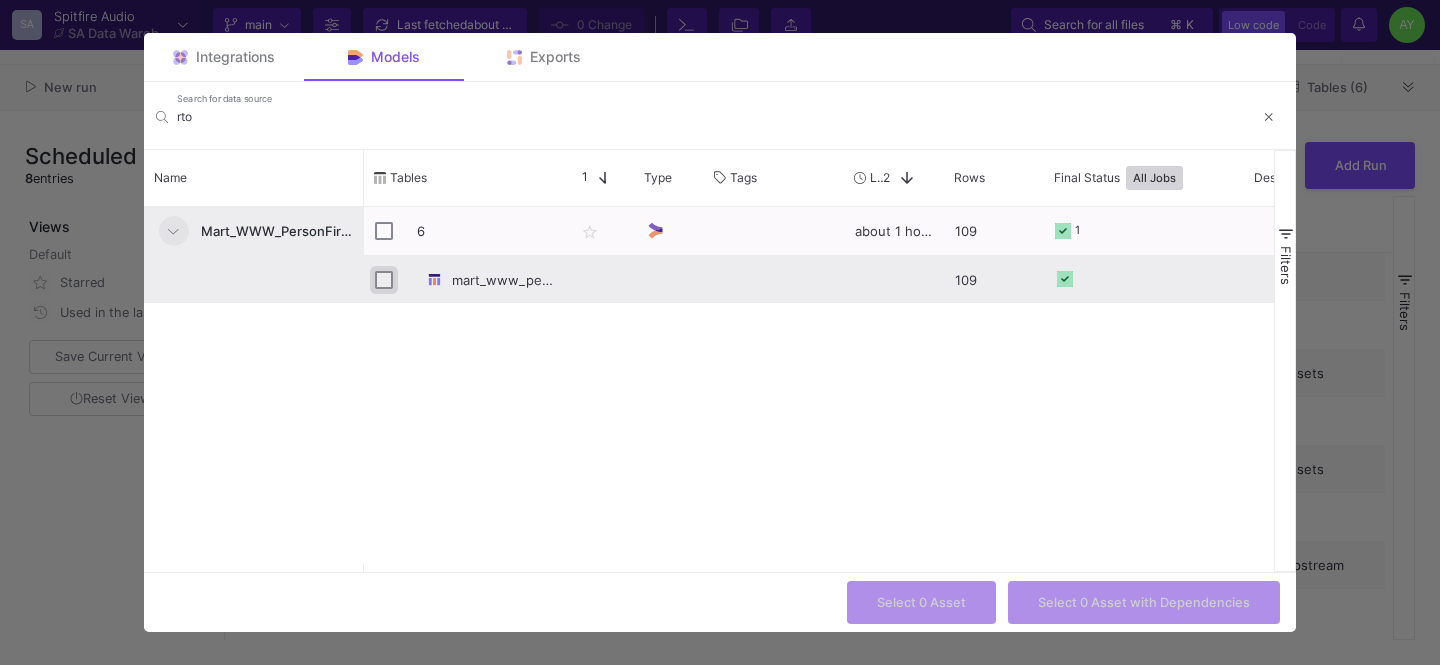 click at bounding box center [384, 280] 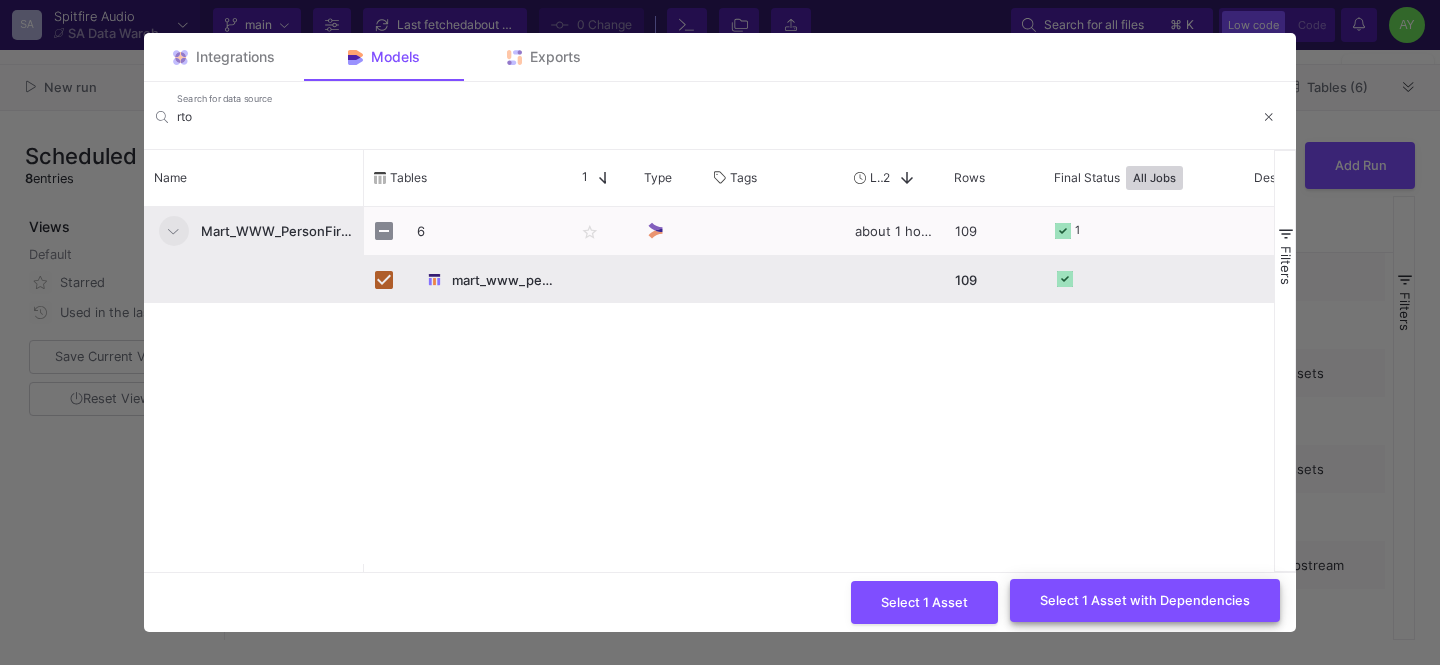 click on "Select 1 Asset with Dependencies" at bounding box center [1145, 600] 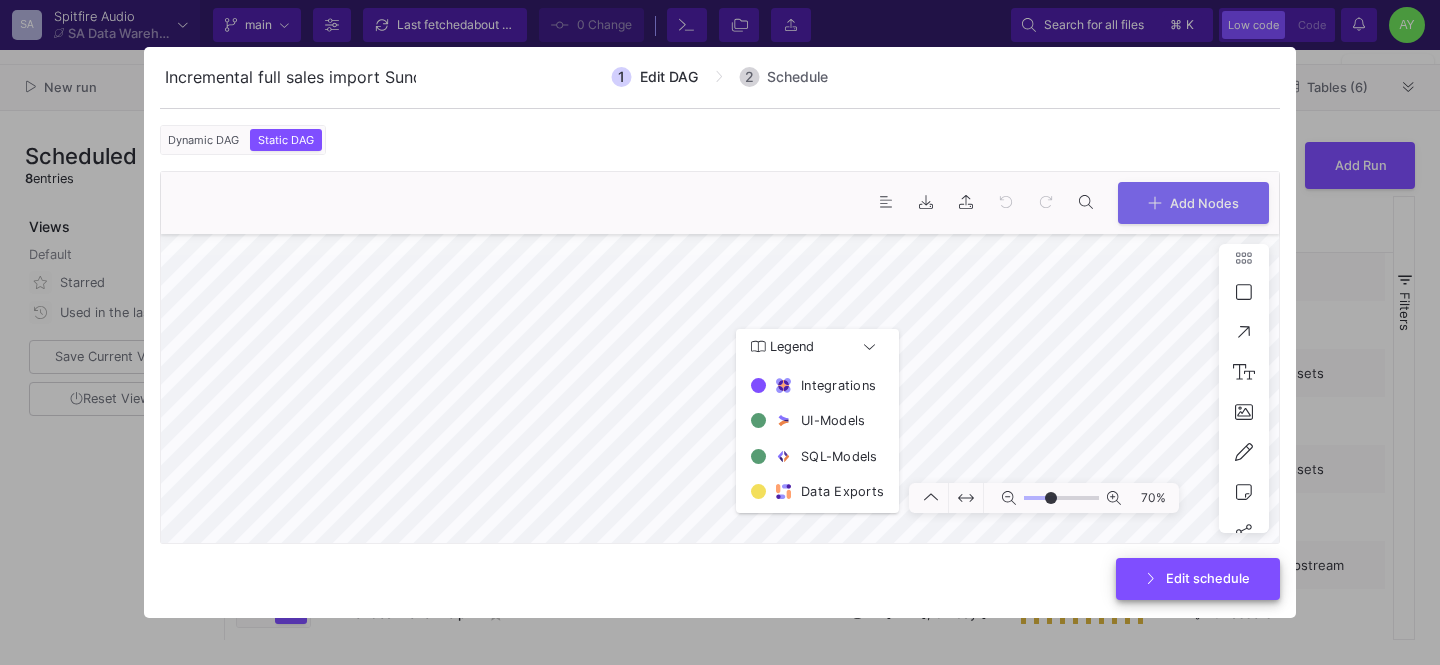 click on "Edit schedule" at bounding box center [1208, 578] 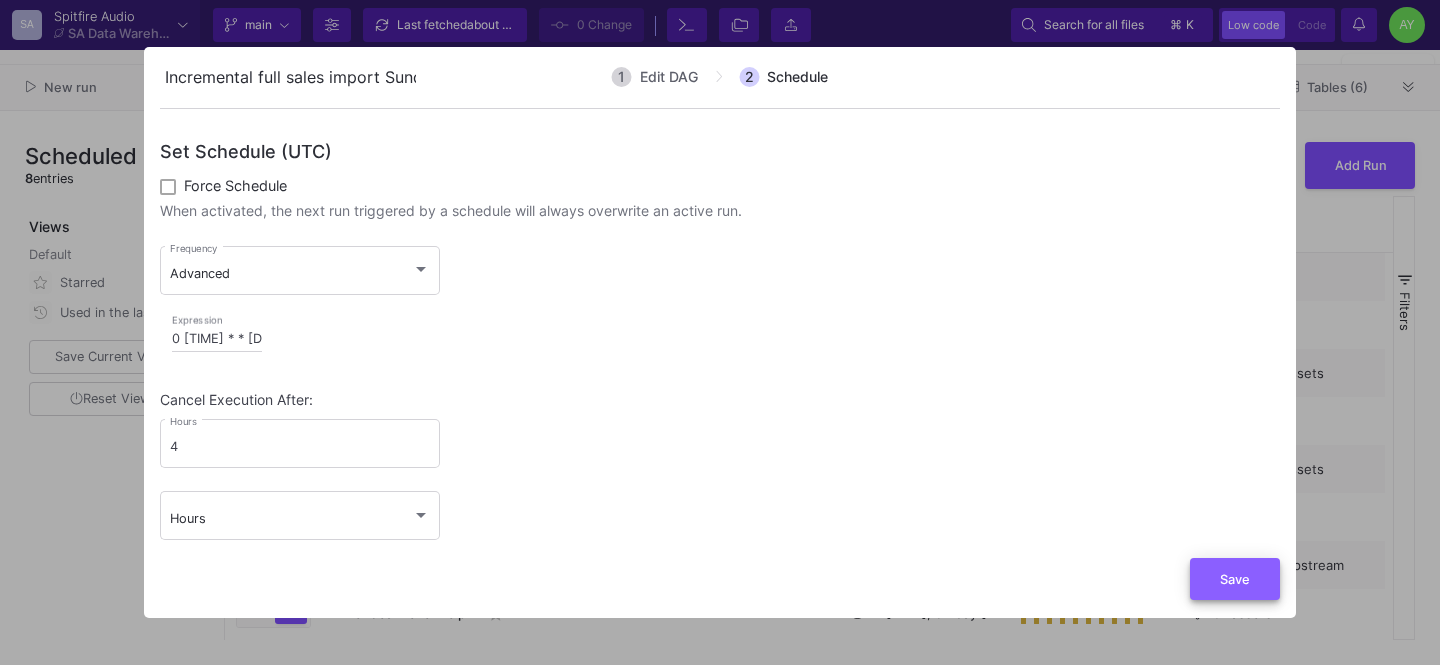 click on "Save" at bounding box center (1235, 578) 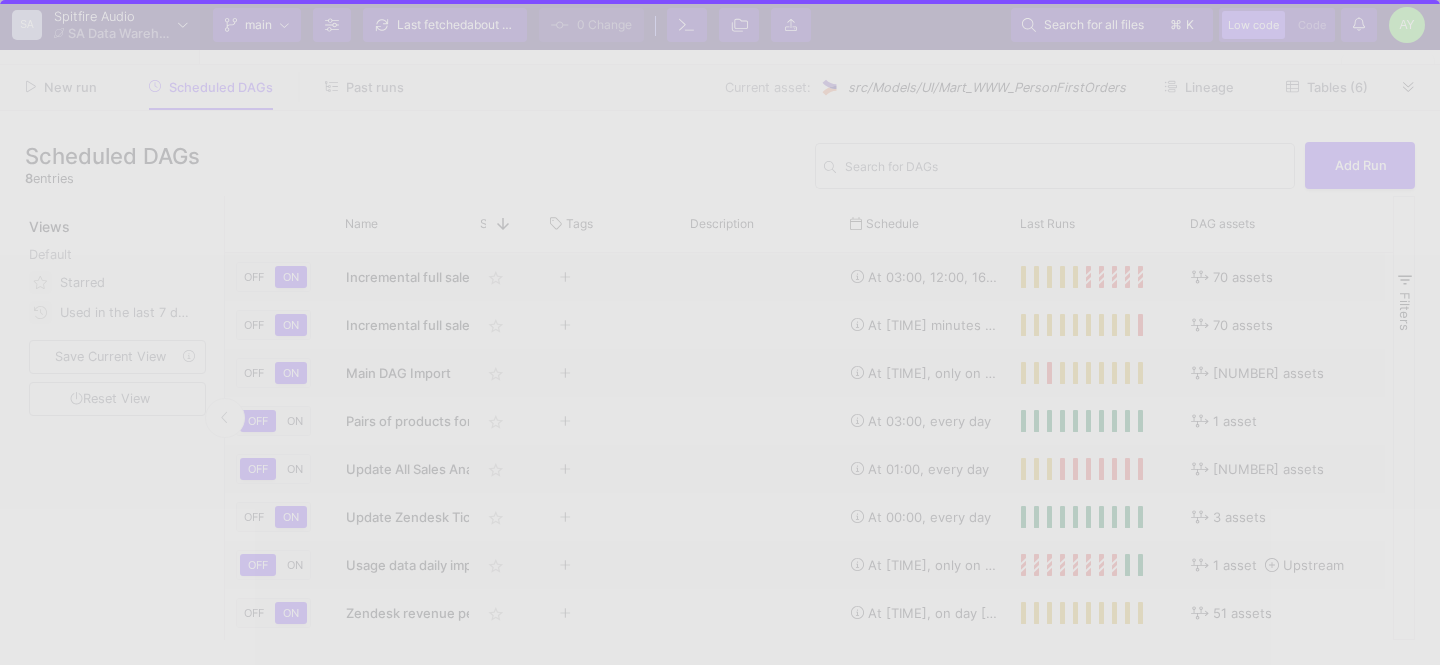 click at bounding box center [720, 332] 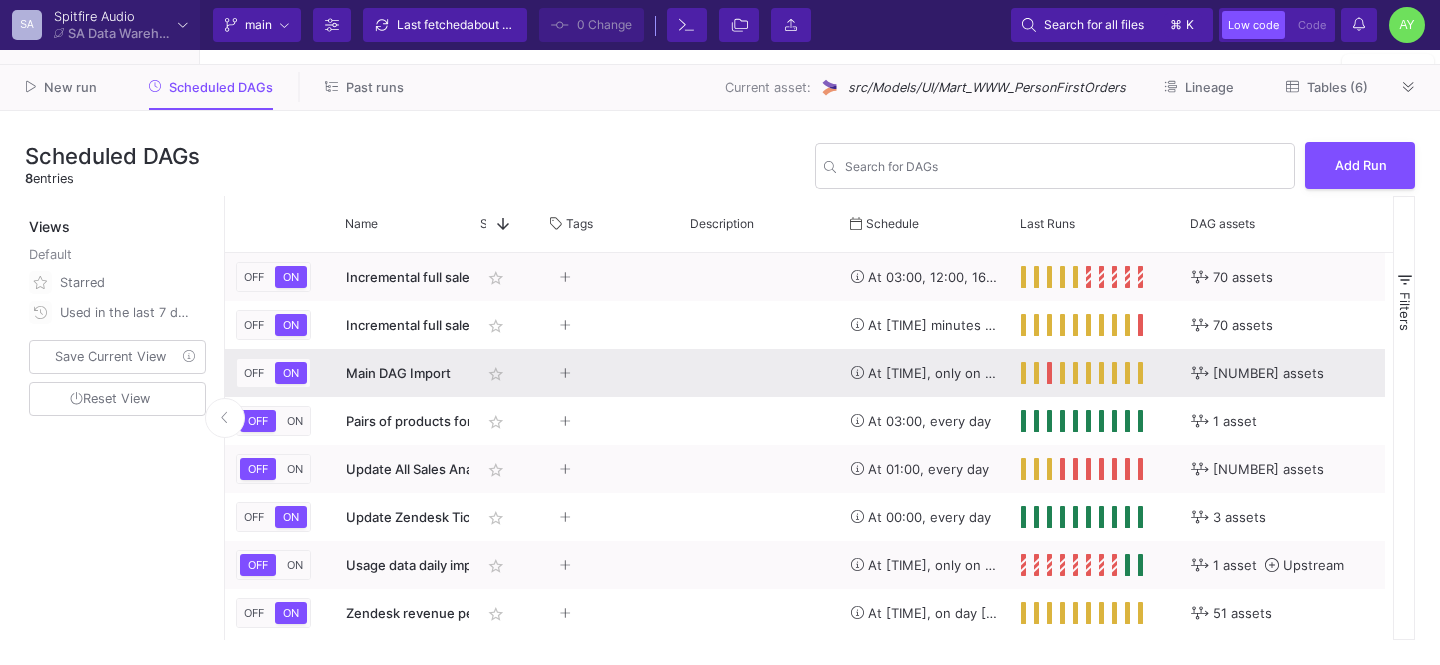click on "Main DAG Import" 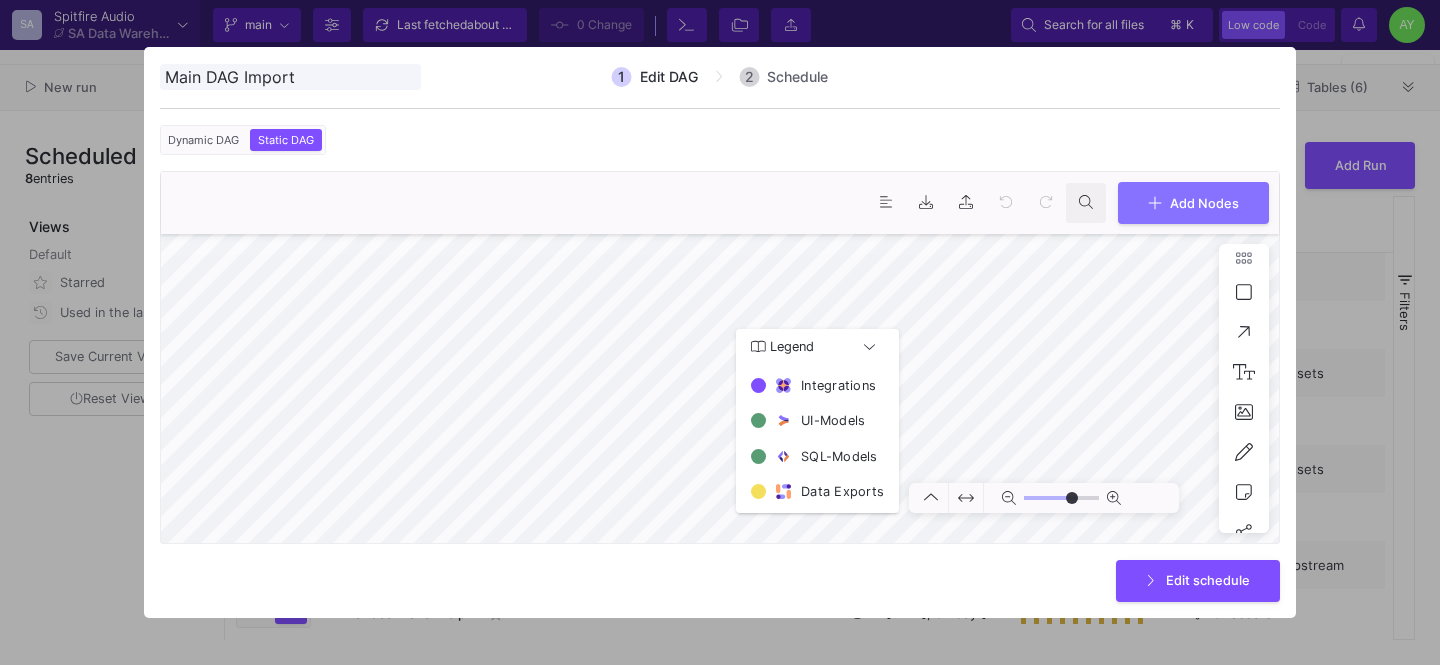 type on "0" 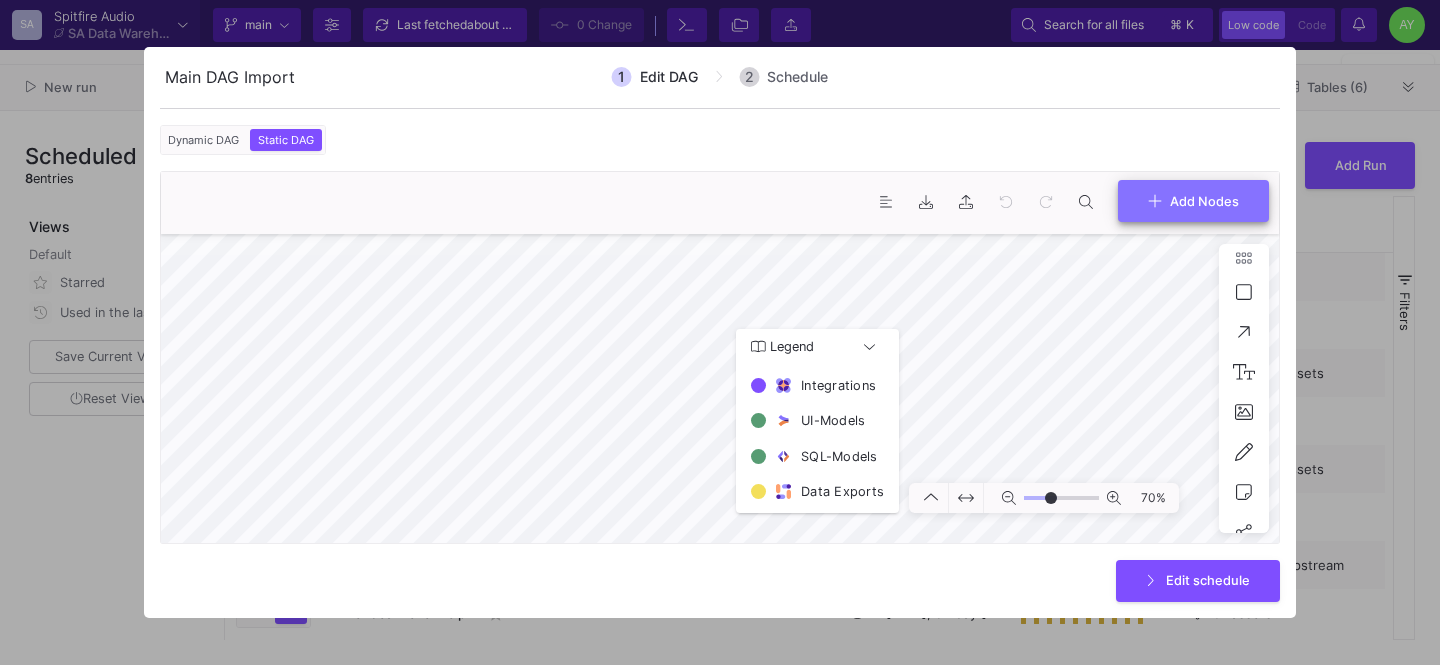 click on "Add Nodes" 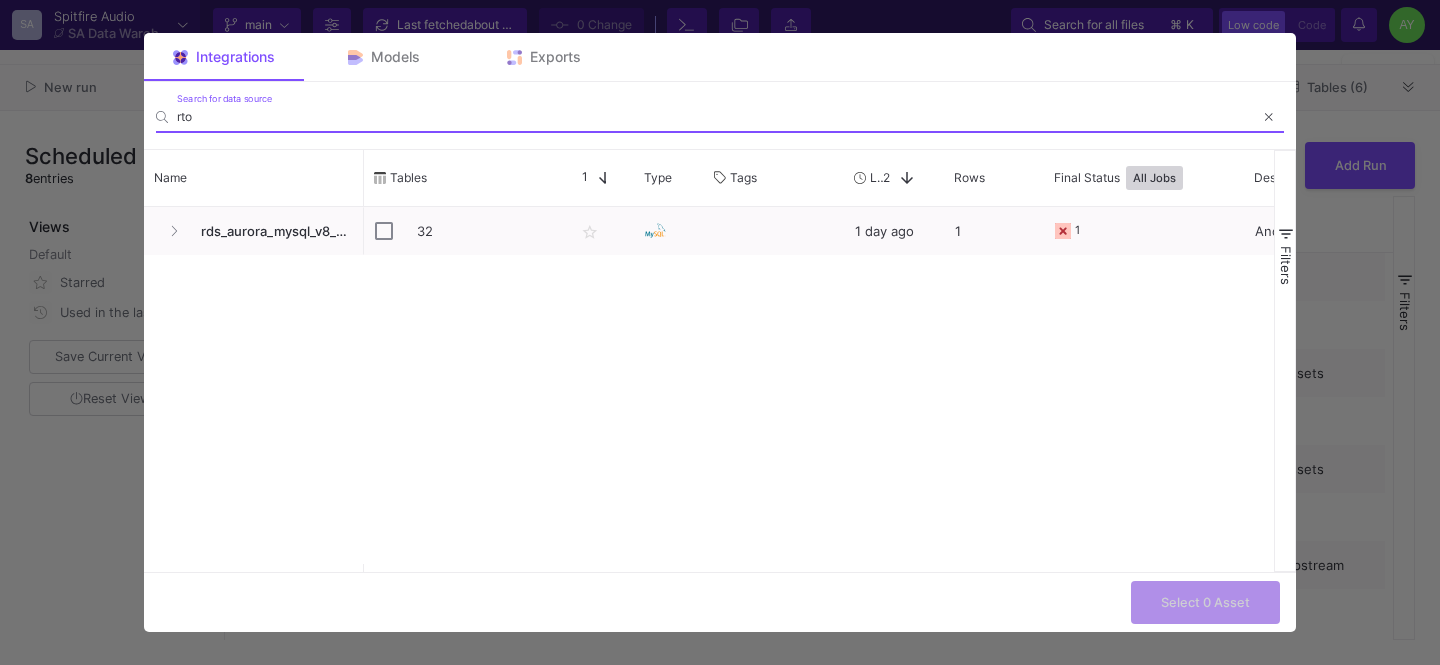 type on "rto" 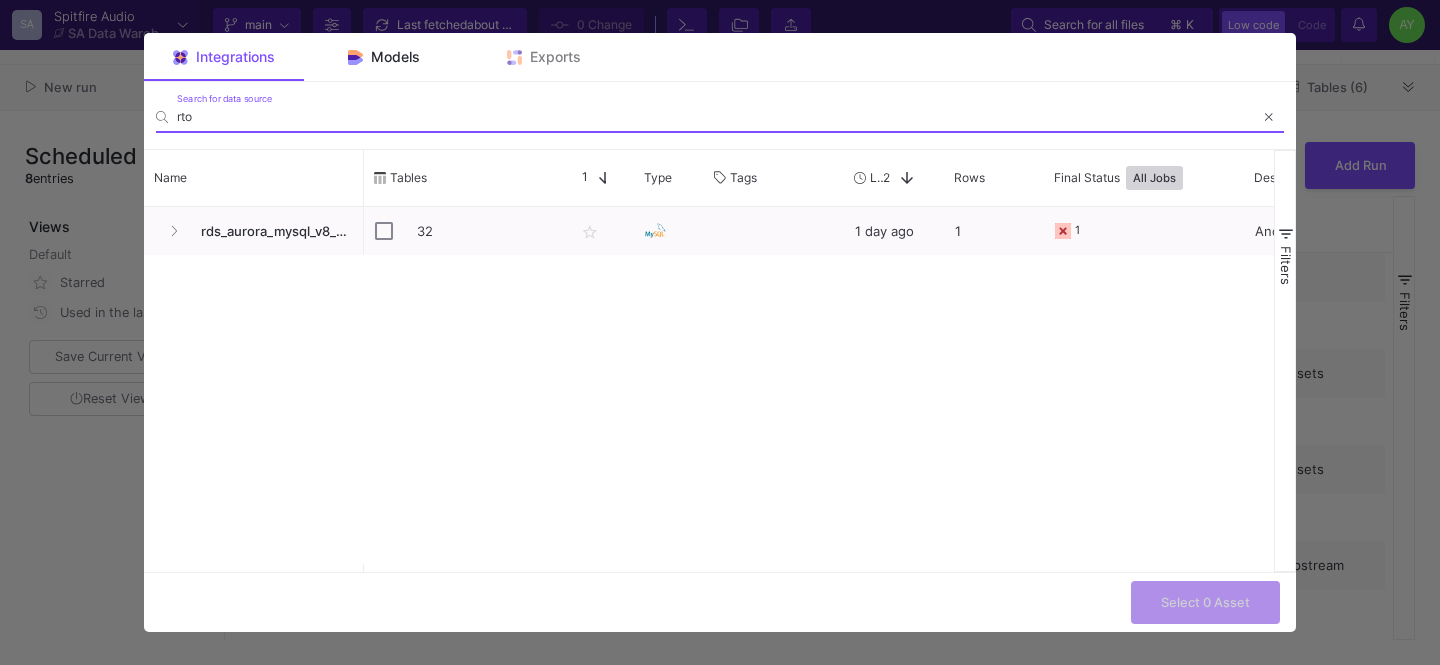 click on "Models" at bounding box center [395, 57] 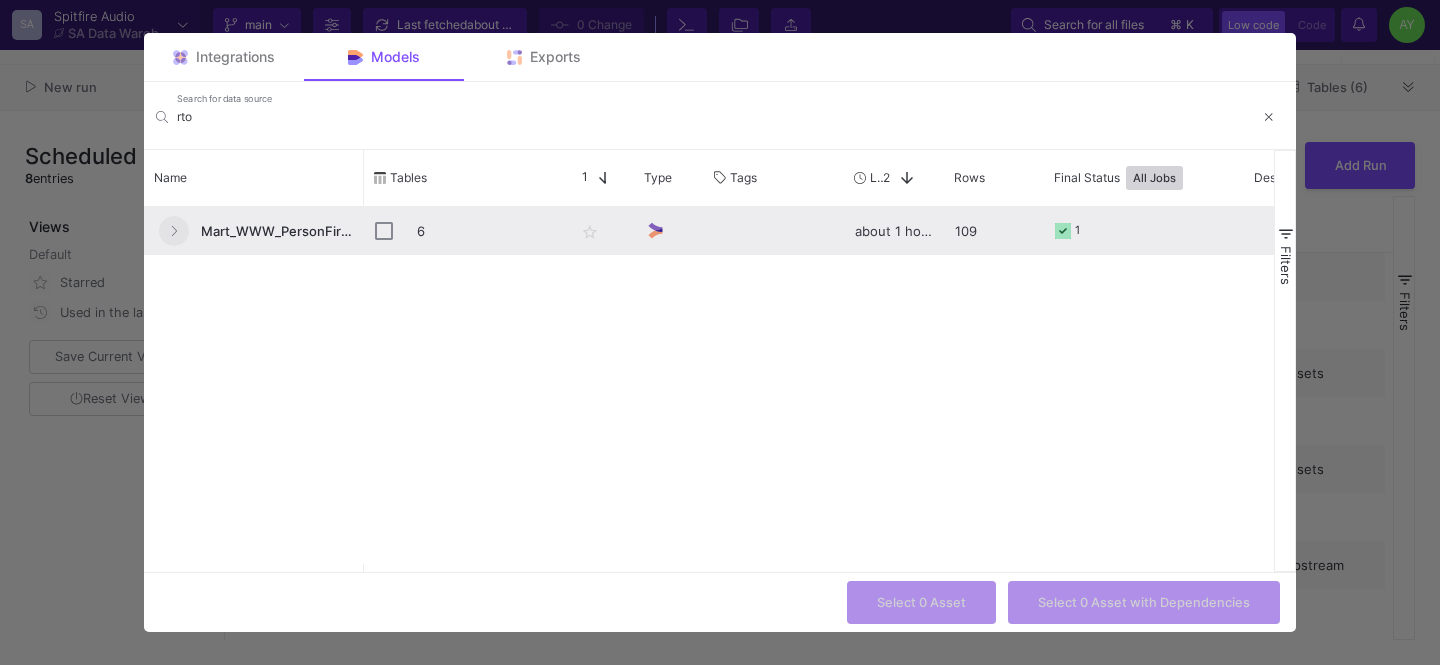 click at bounding box center [174, 231] 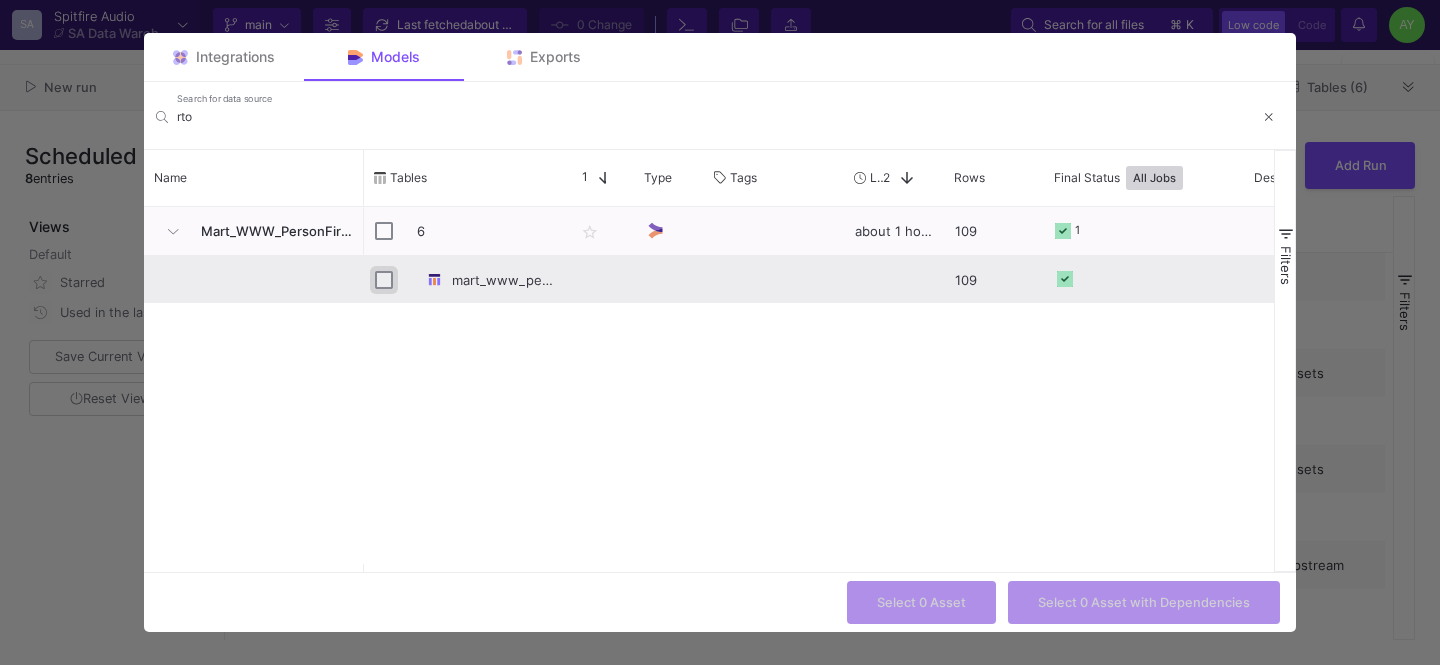 click at bounding box center (384, 280) 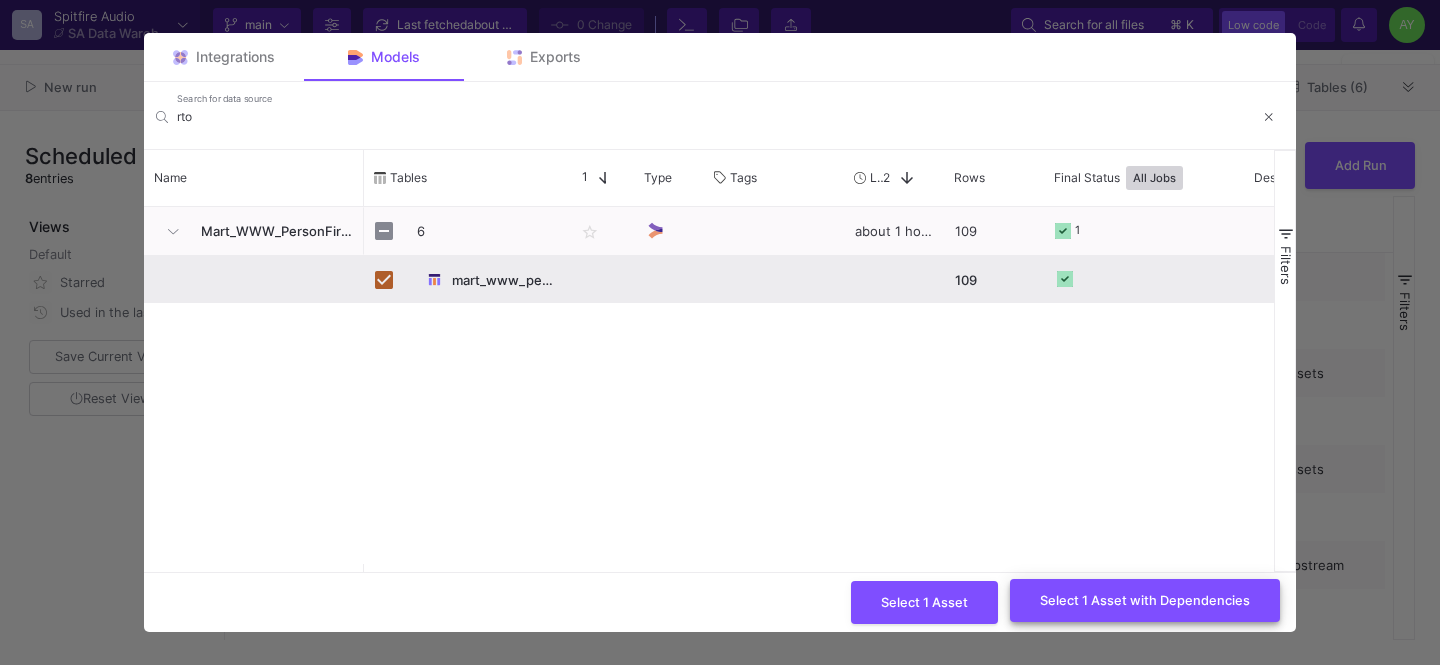 click on "Select 1 Asset with Dependencies" at bounding box center (1145, 600) 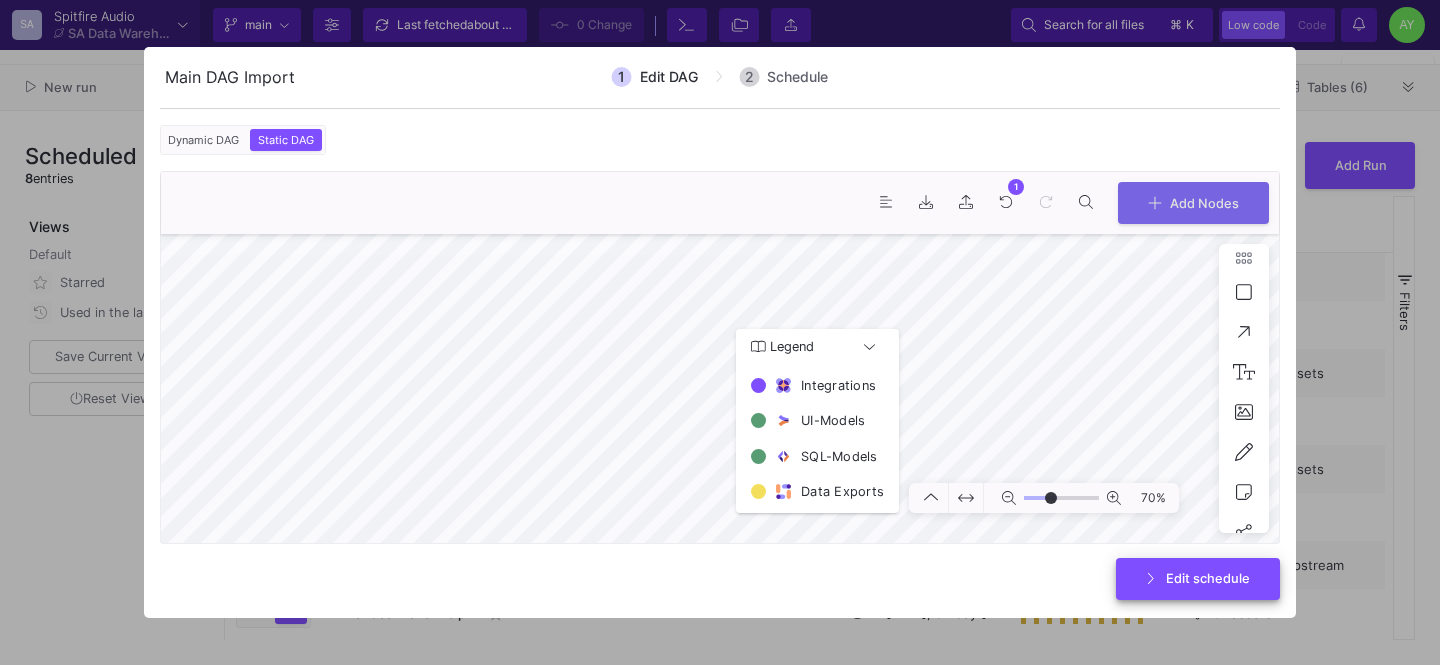 click on "Edit schedule" at bounding box center (1198, 579) 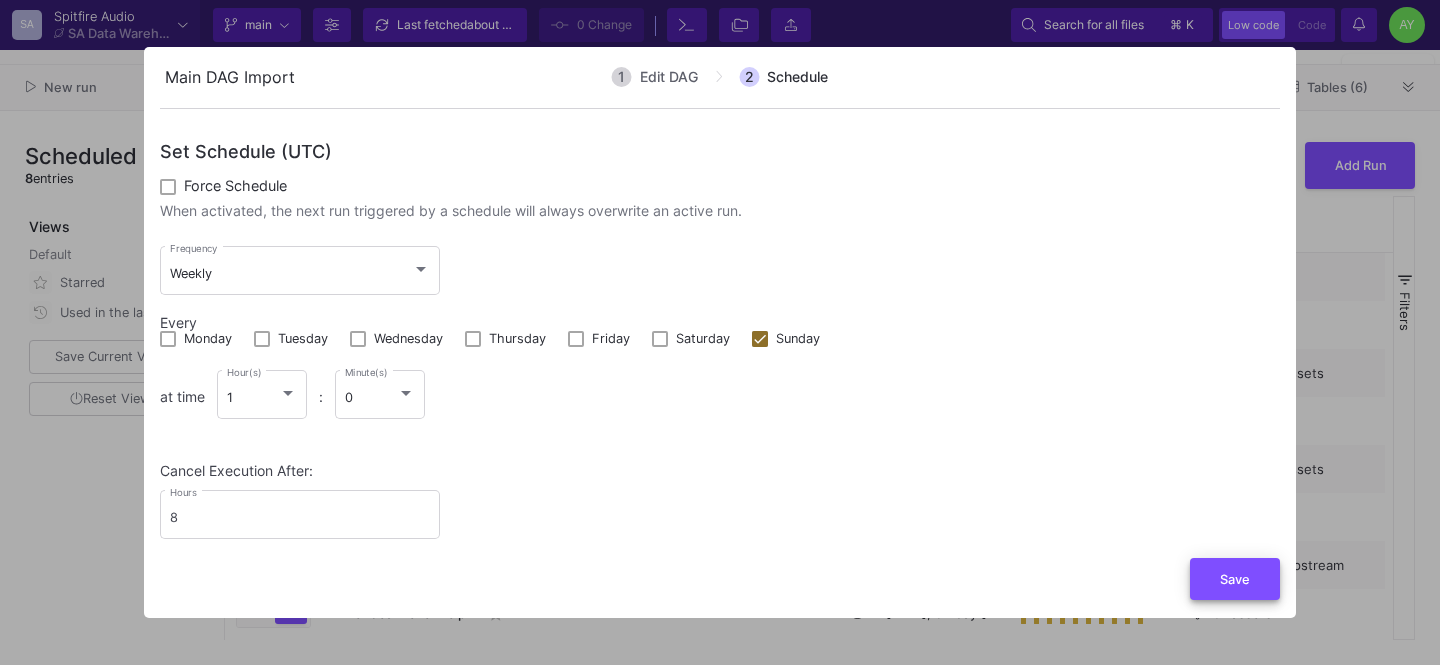 click on "Save" at bounding box center (1235, 579) 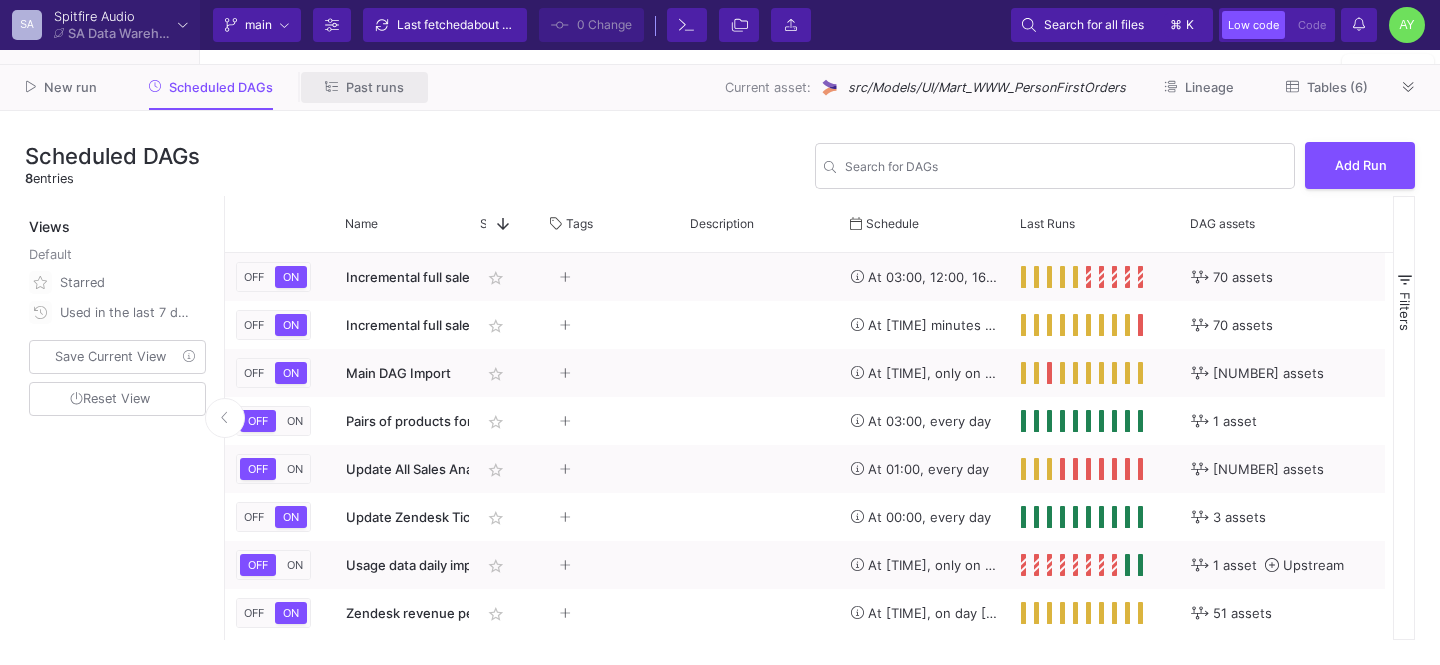 click on "Past runs" 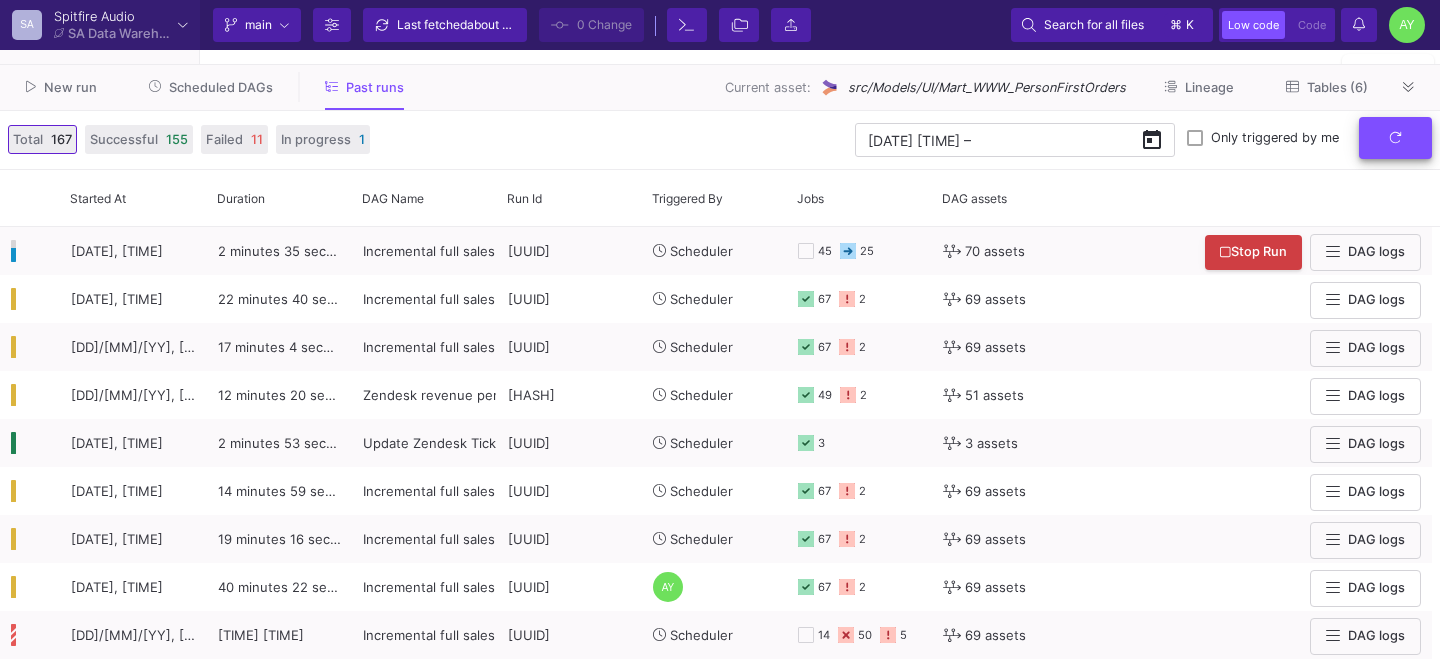click 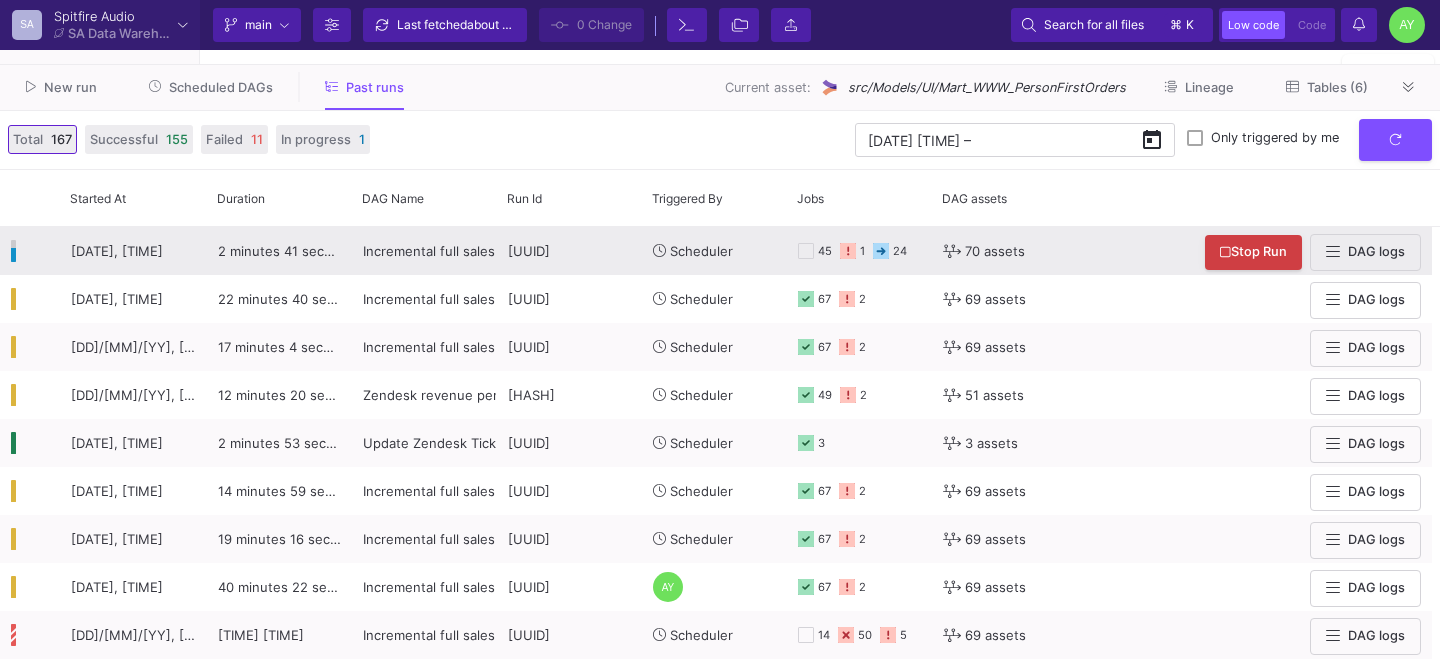 click on "Scheduler" 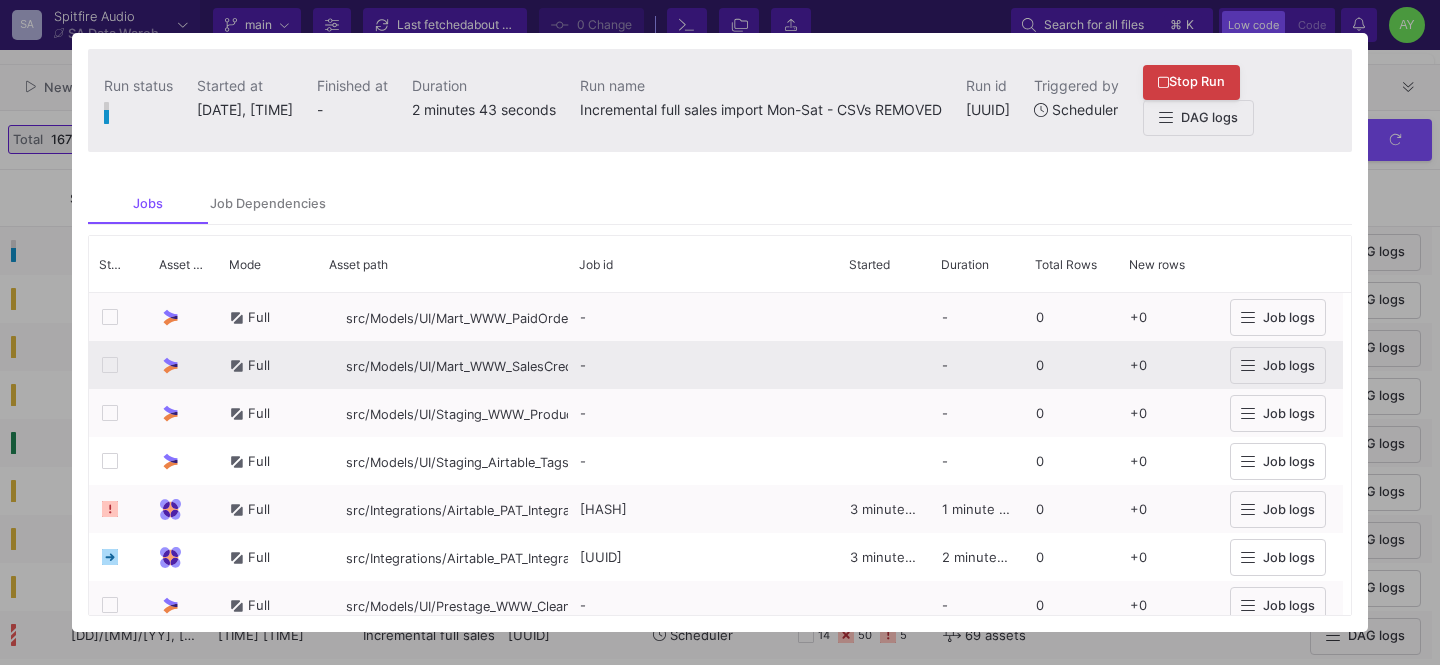 scroll, scrollTop: 16, scrollLeft: 0, axis: vertical 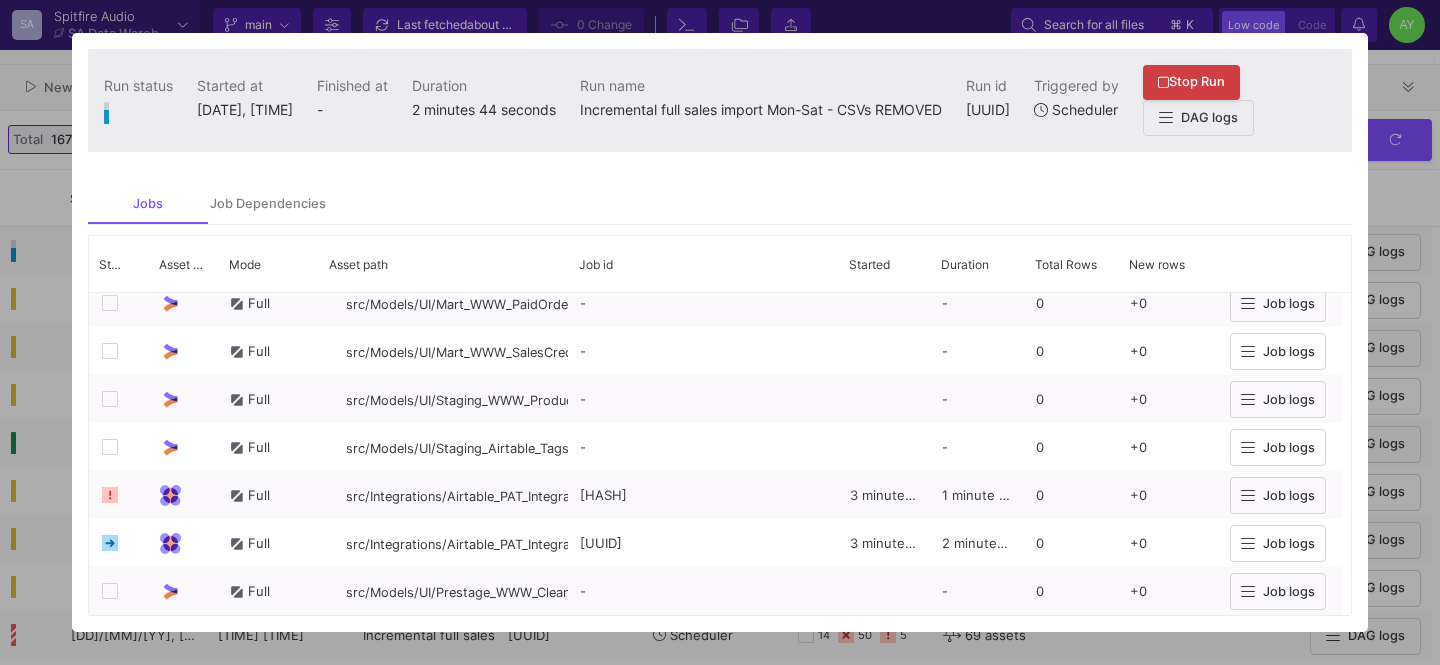 click at bounding box center [720, 332] 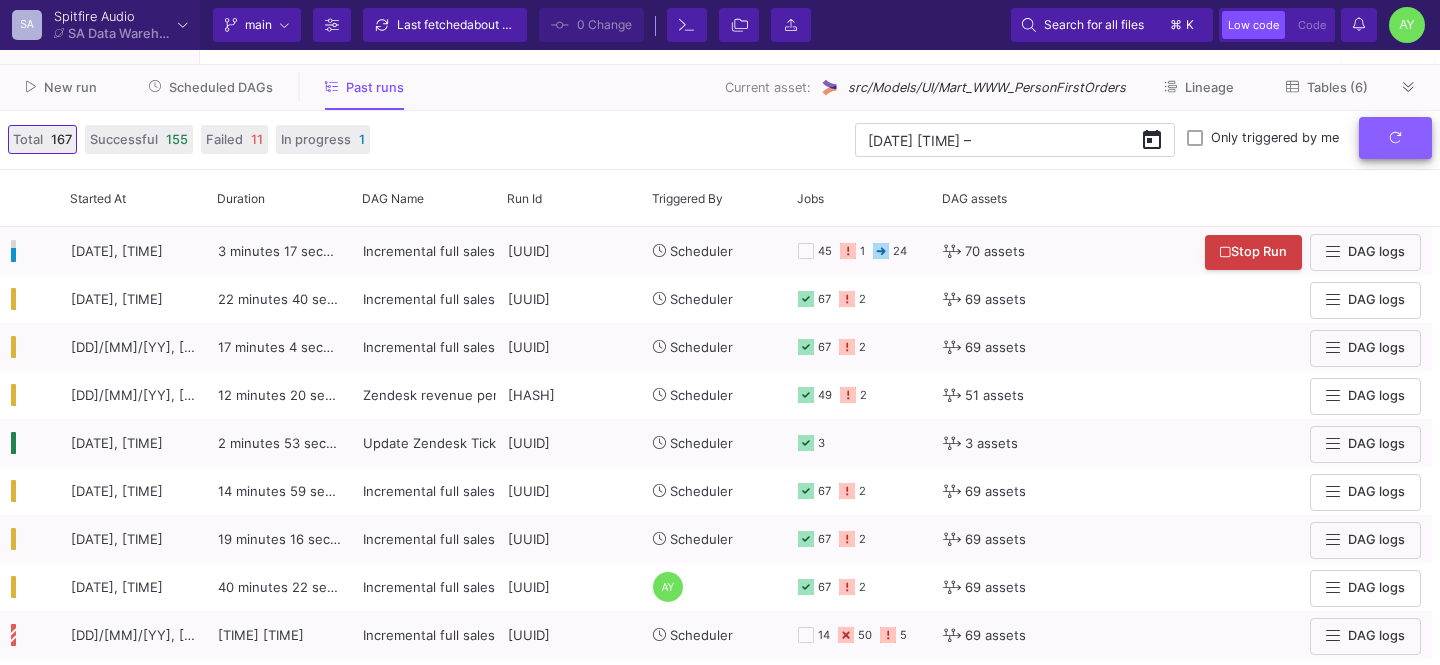 click 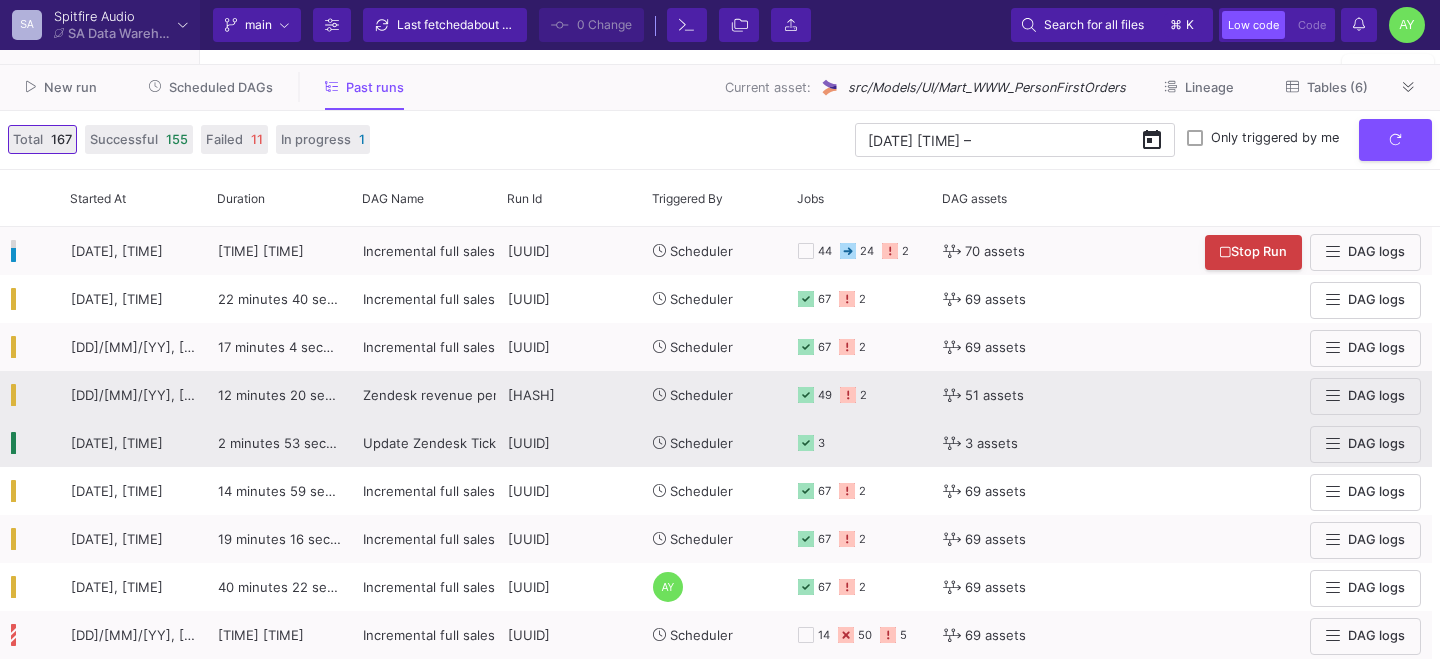 scroll, scrollTop: 74, scrollLeft: 0, axis: vertical 